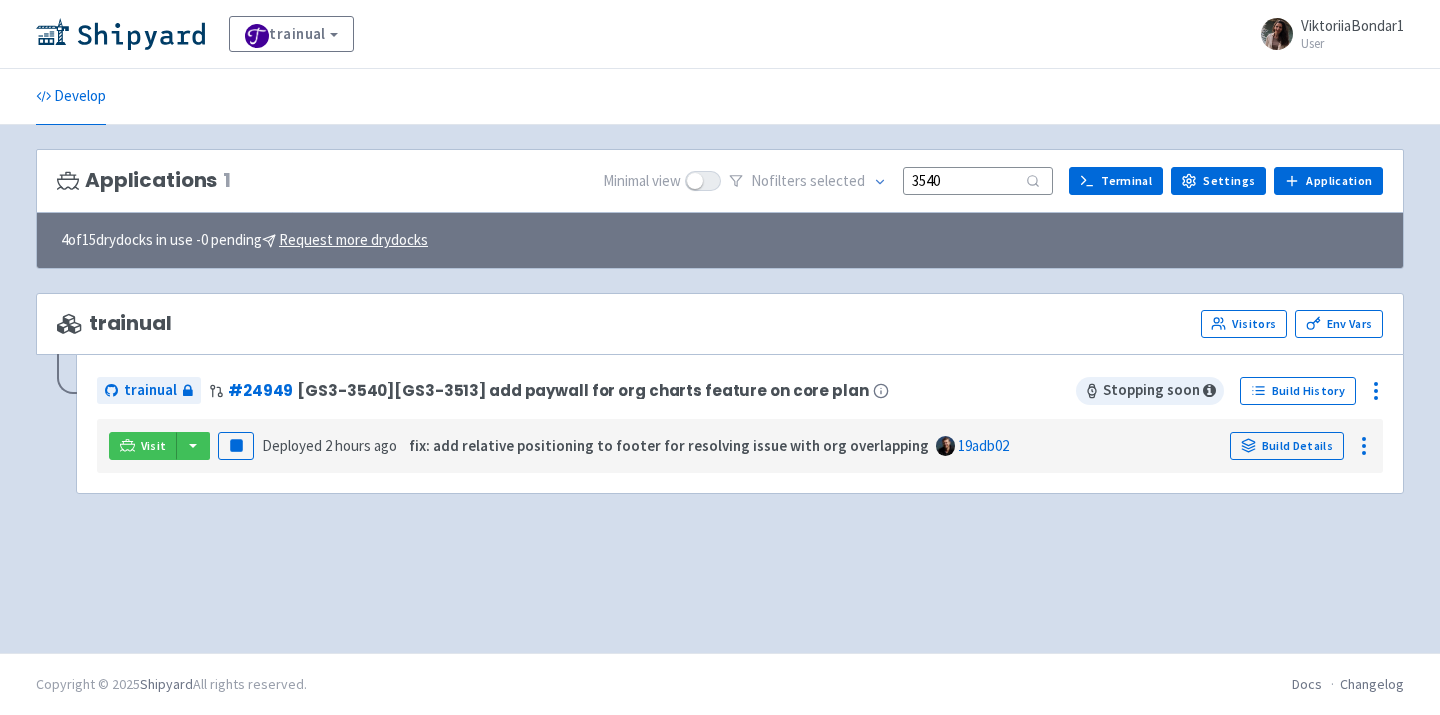 scroll, scrollTop: 0, scrollLeft: 0, axis: both 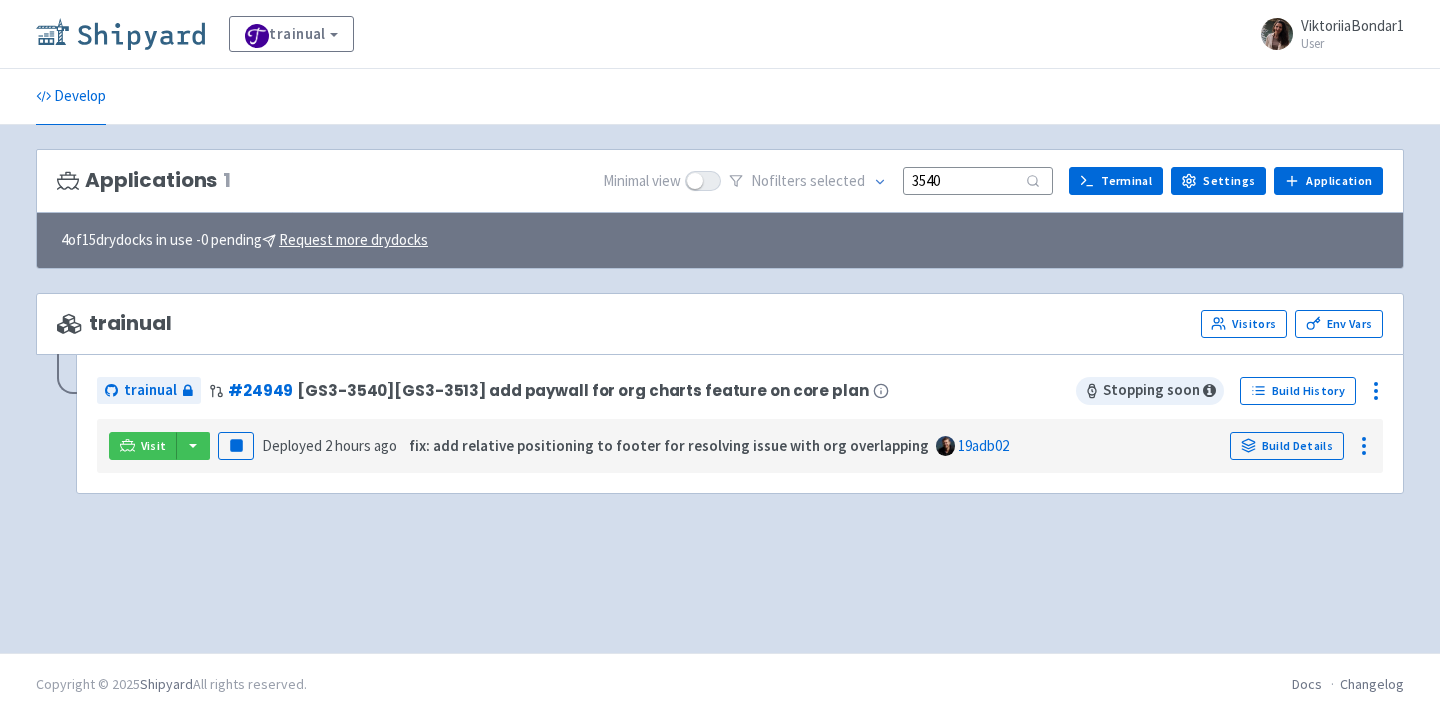 click at bounding box center (120, 34) 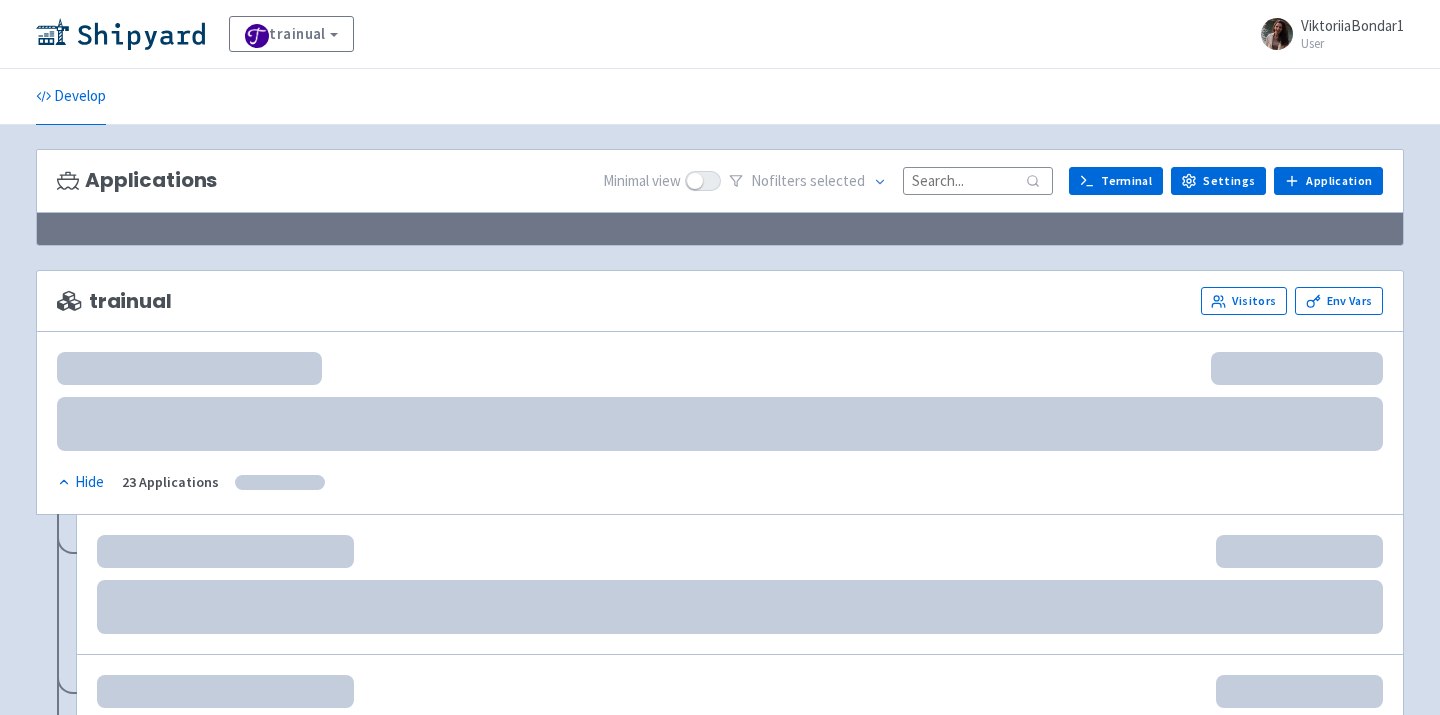 scroll, scrollTop: 0, scrollLeft: 0, axis: both 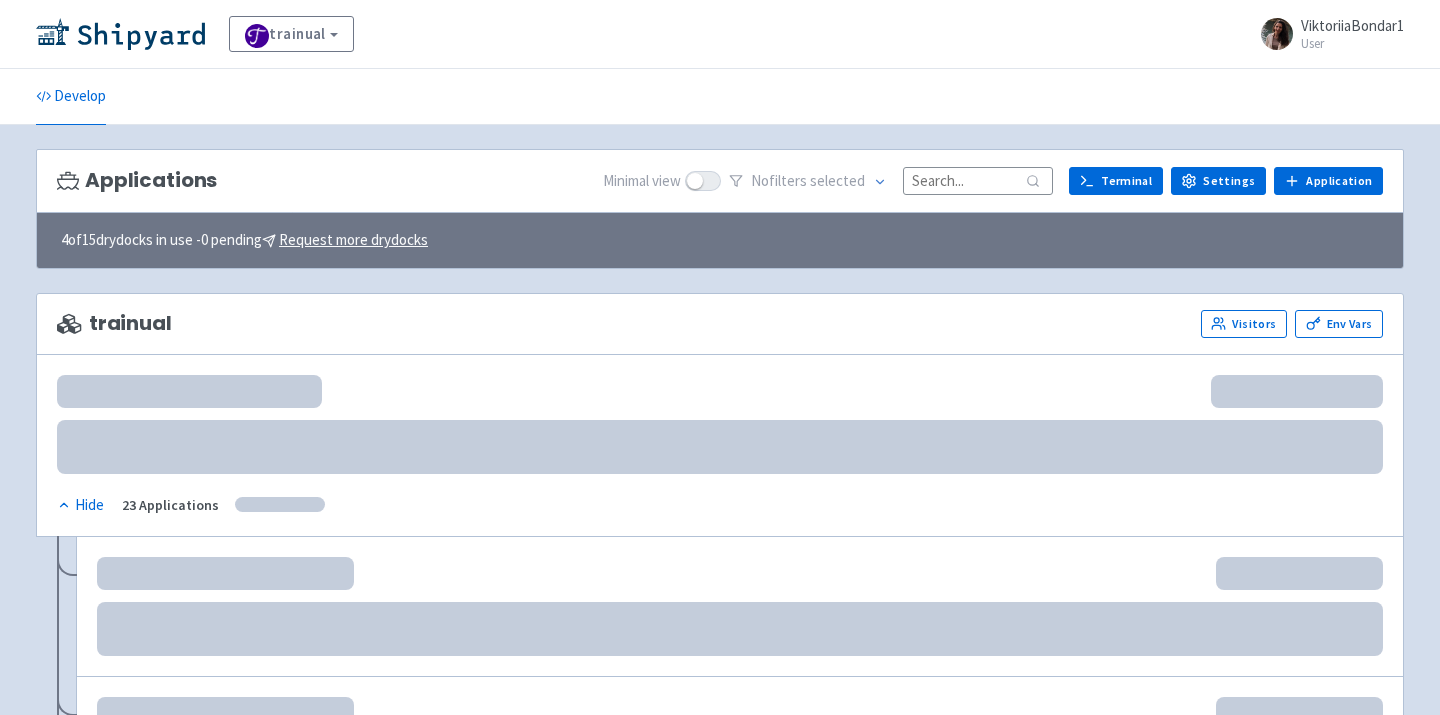 click at bounding box center (978, 180) 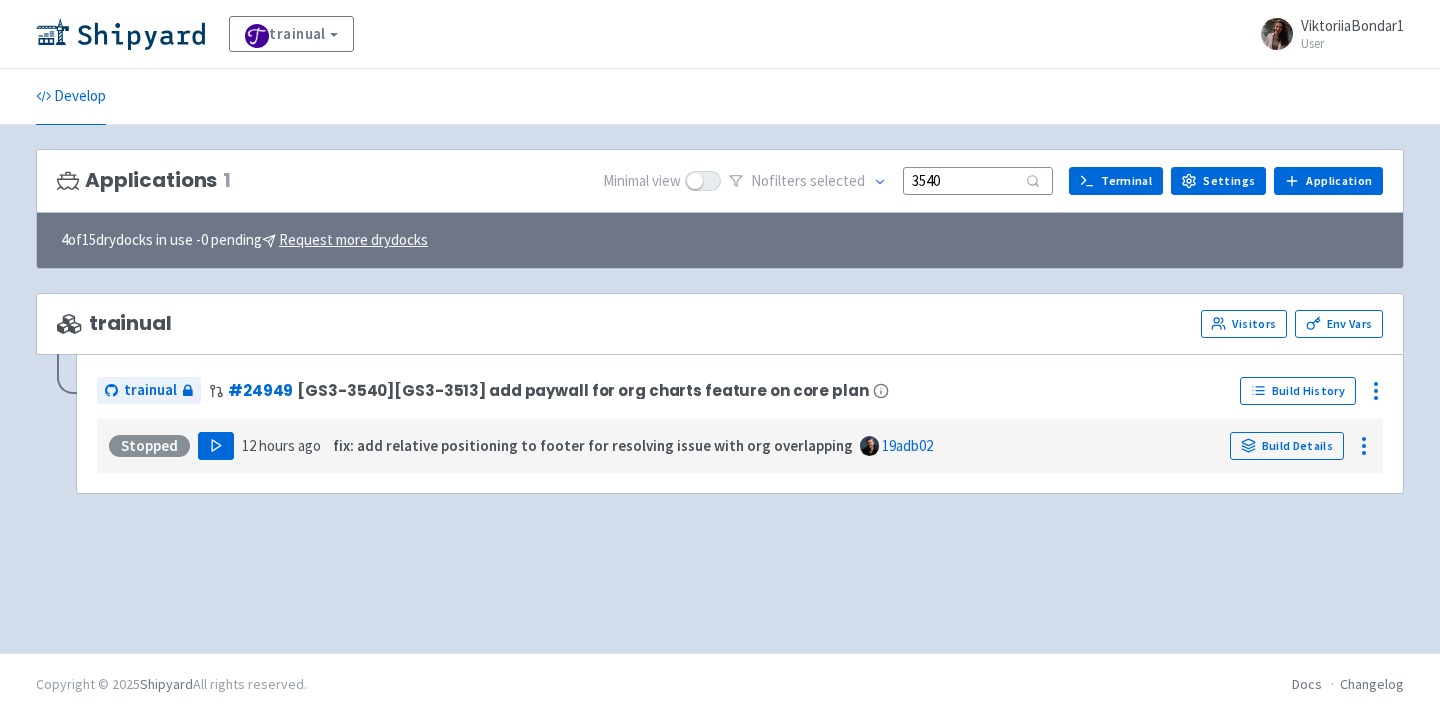 type on "3540" 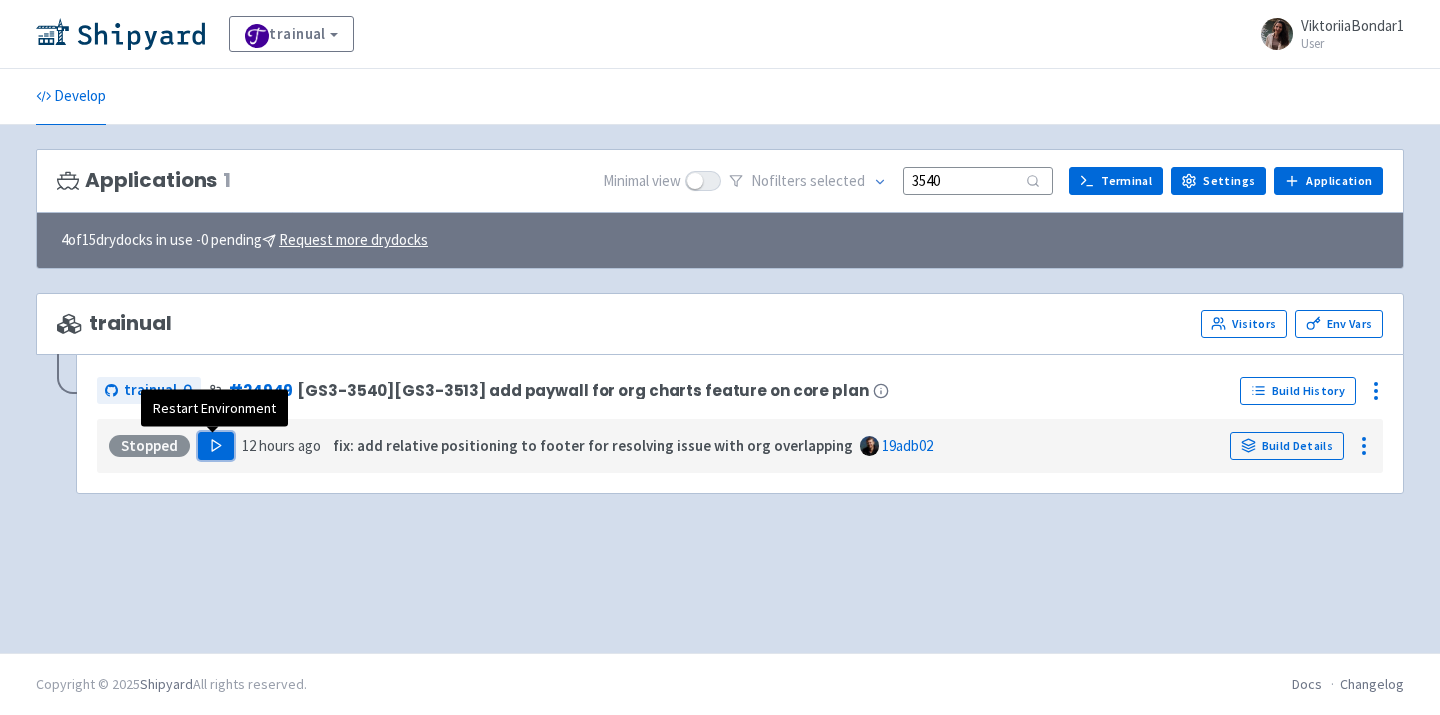 click on "Play" at bounding box center [216, 446] 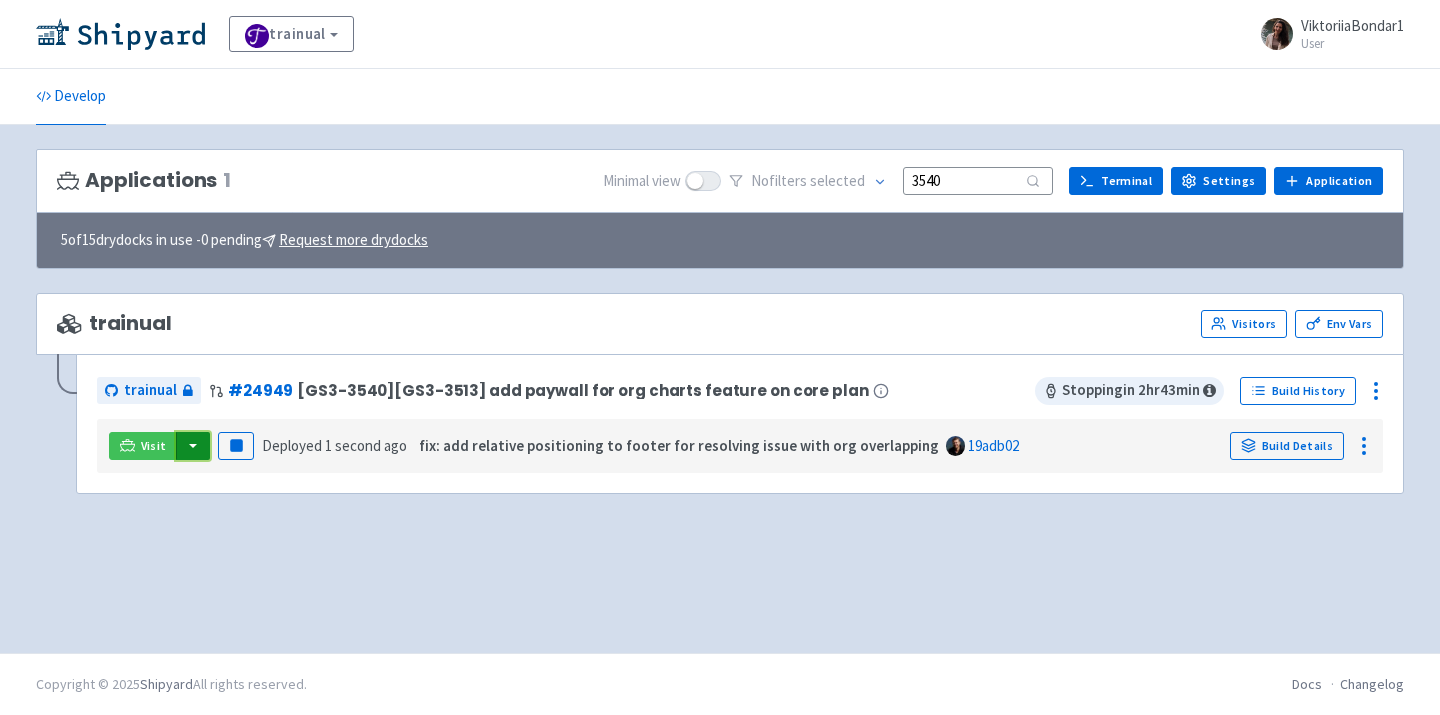 click at bounding box center [193, 446] 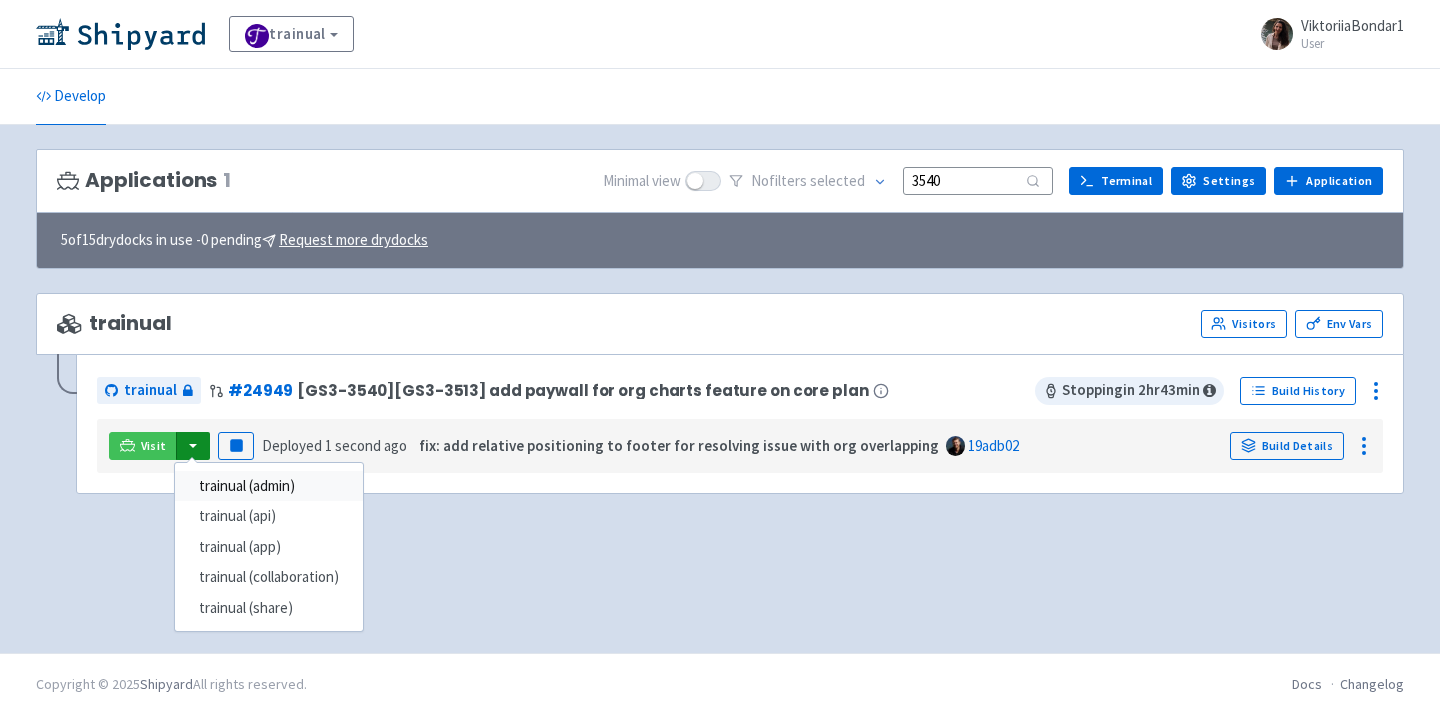 click on "trainual (admin)" at bounding box center [269, 486] 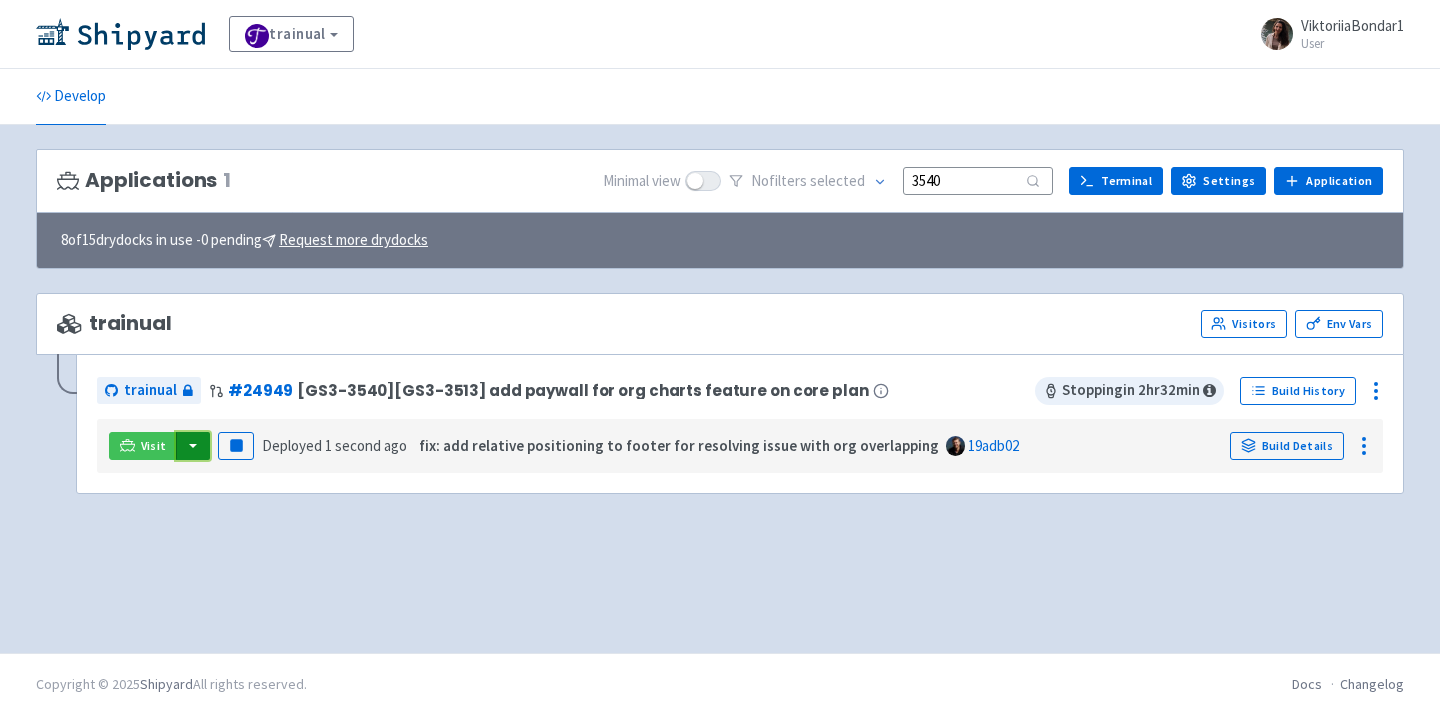 click at bounding box center (193, 446) 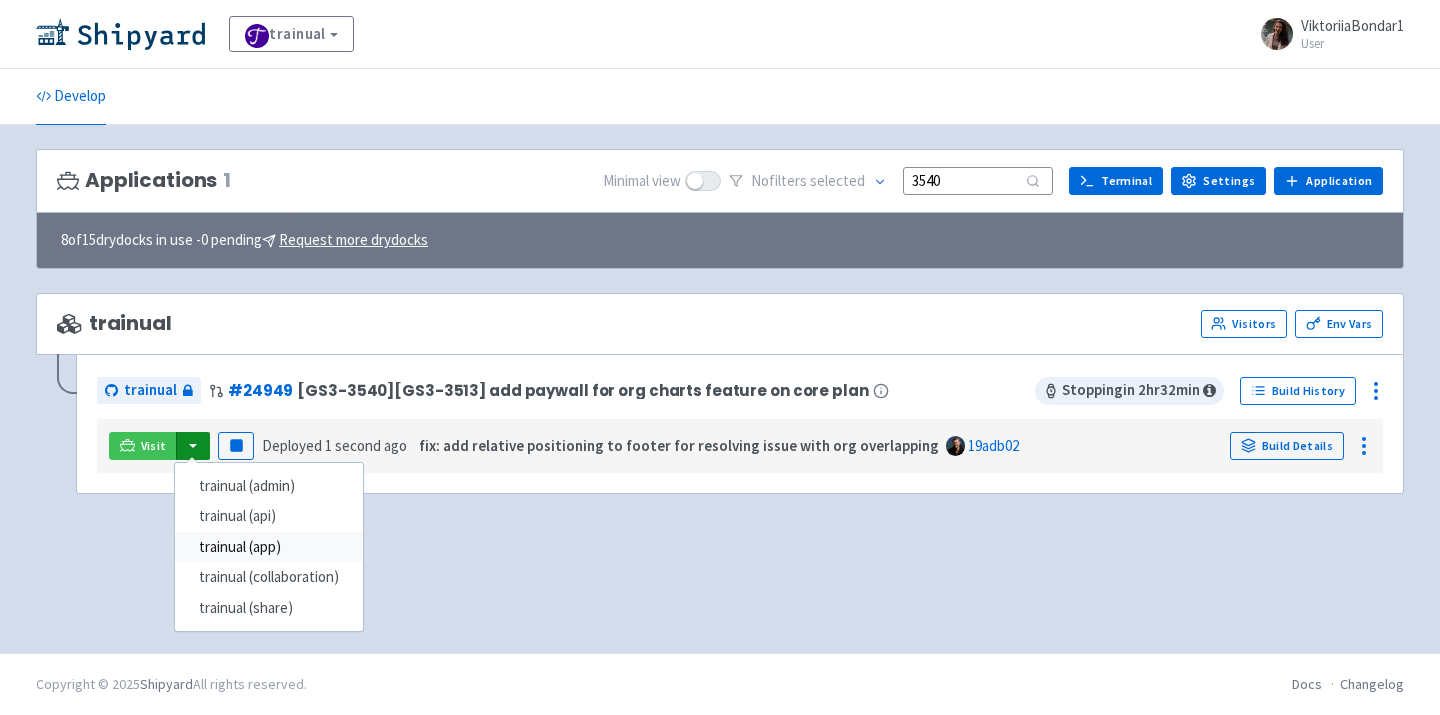 click on "trainual (app)" at bounding box center [269, 547] 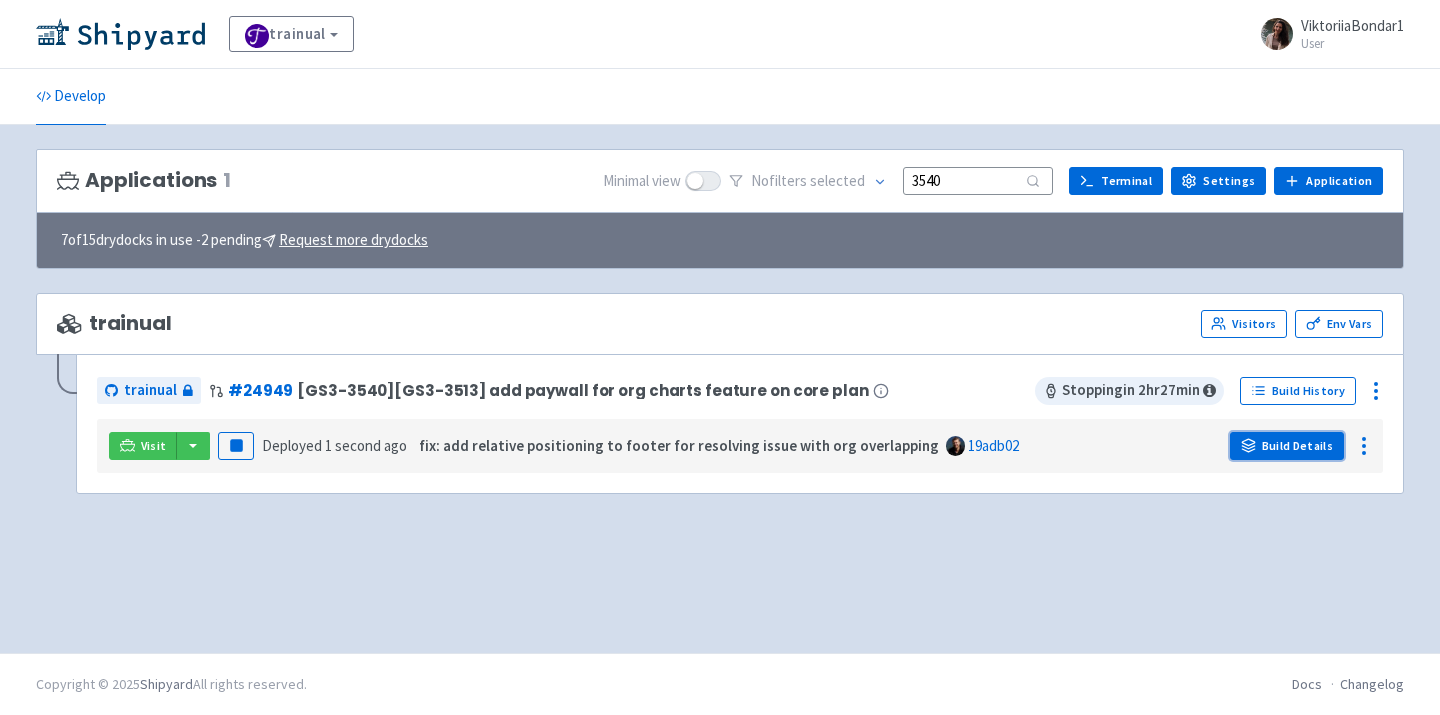click on "Build Details" at bounding box center (1287, 446) 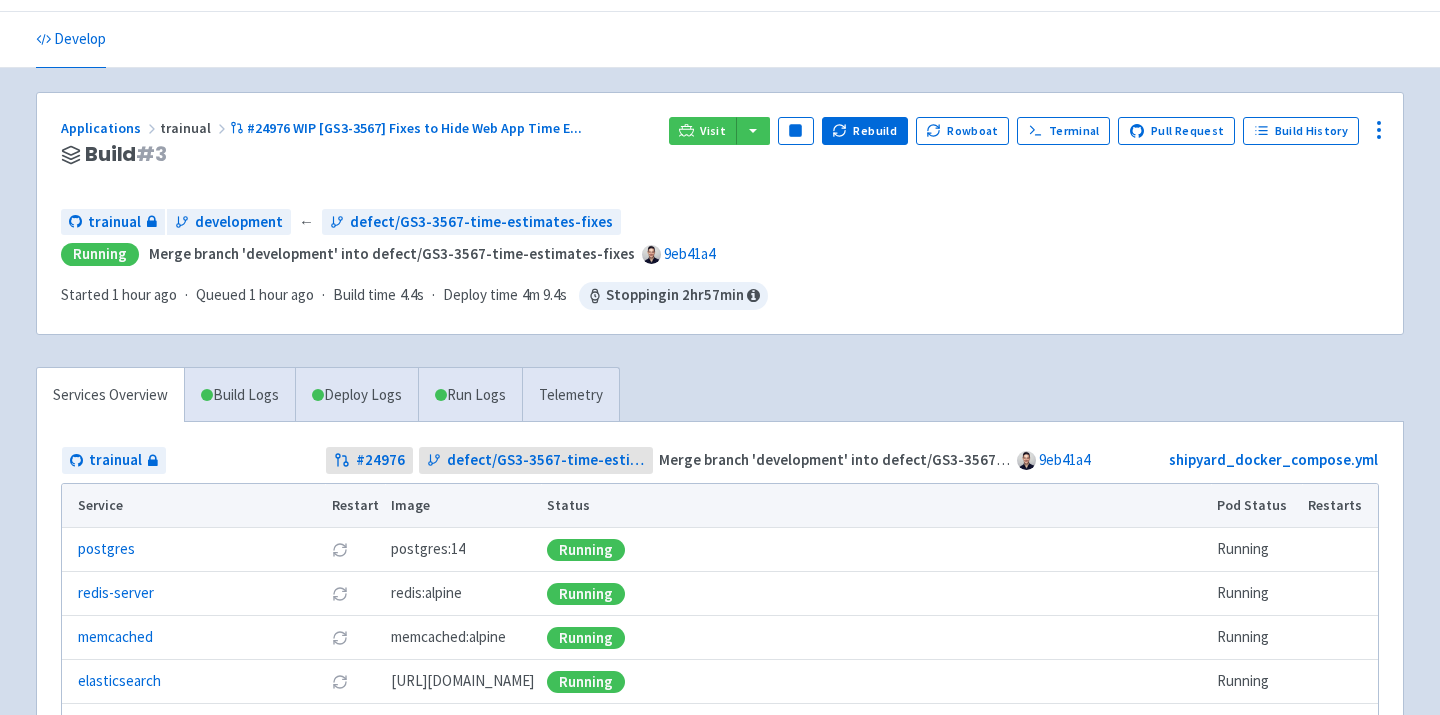 scroll, scrollTop: 58, scrollLeft: 0, axis: vertical 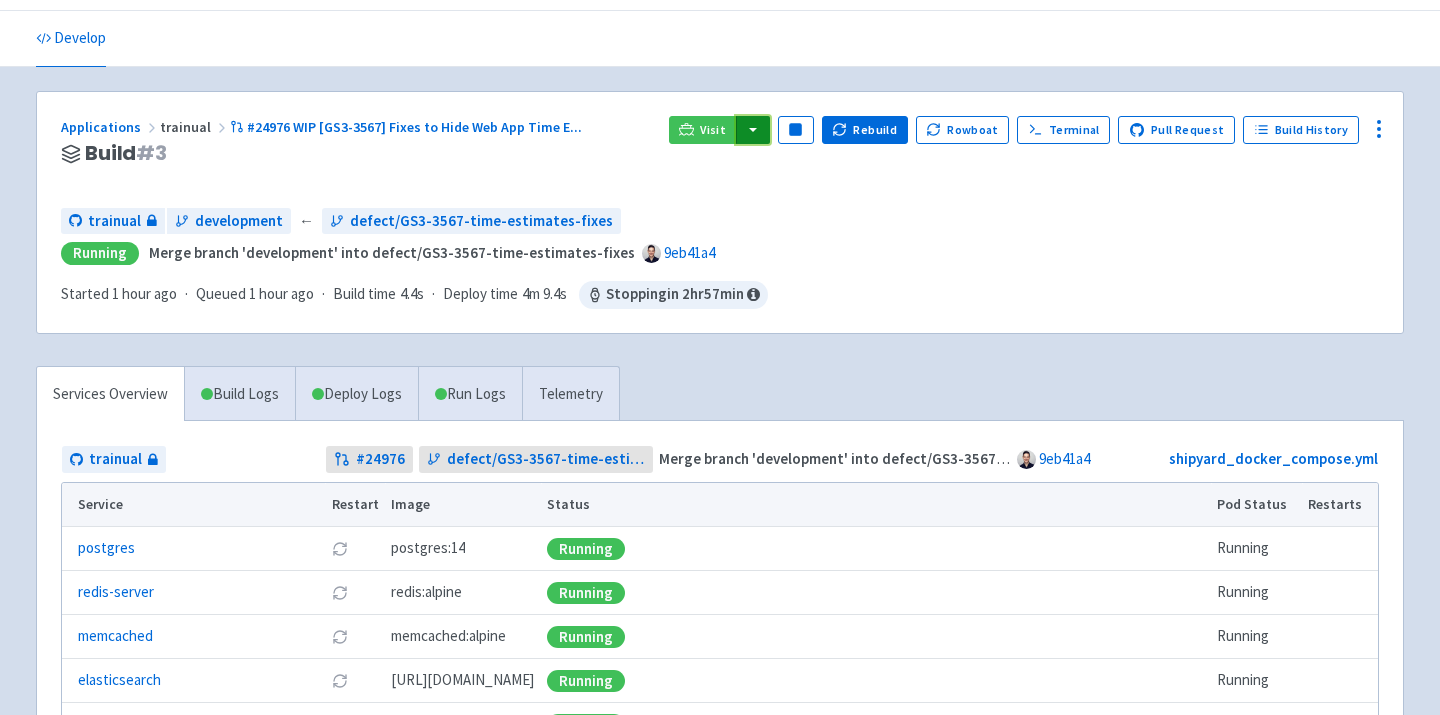 click at bounding box center [753, 130] 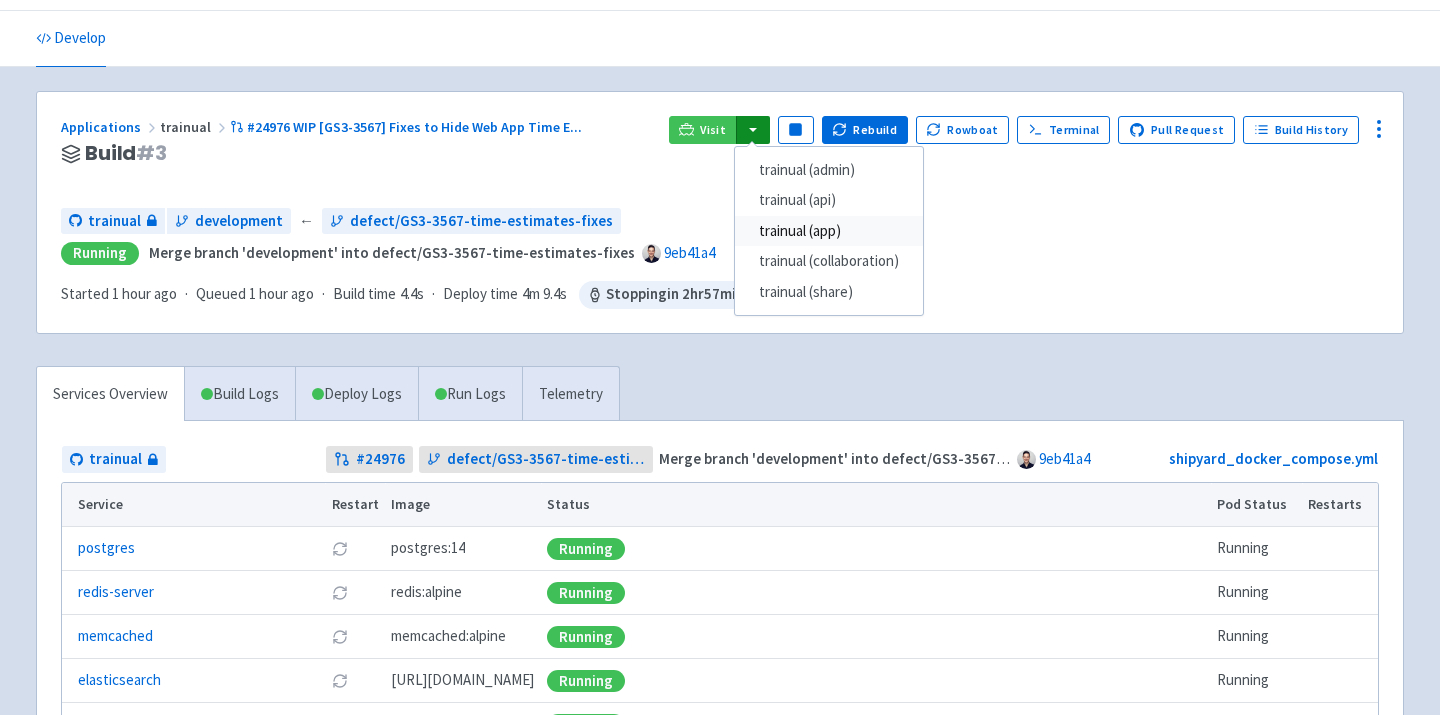 click on "trainual (app)" at bounding box center (829, 231) 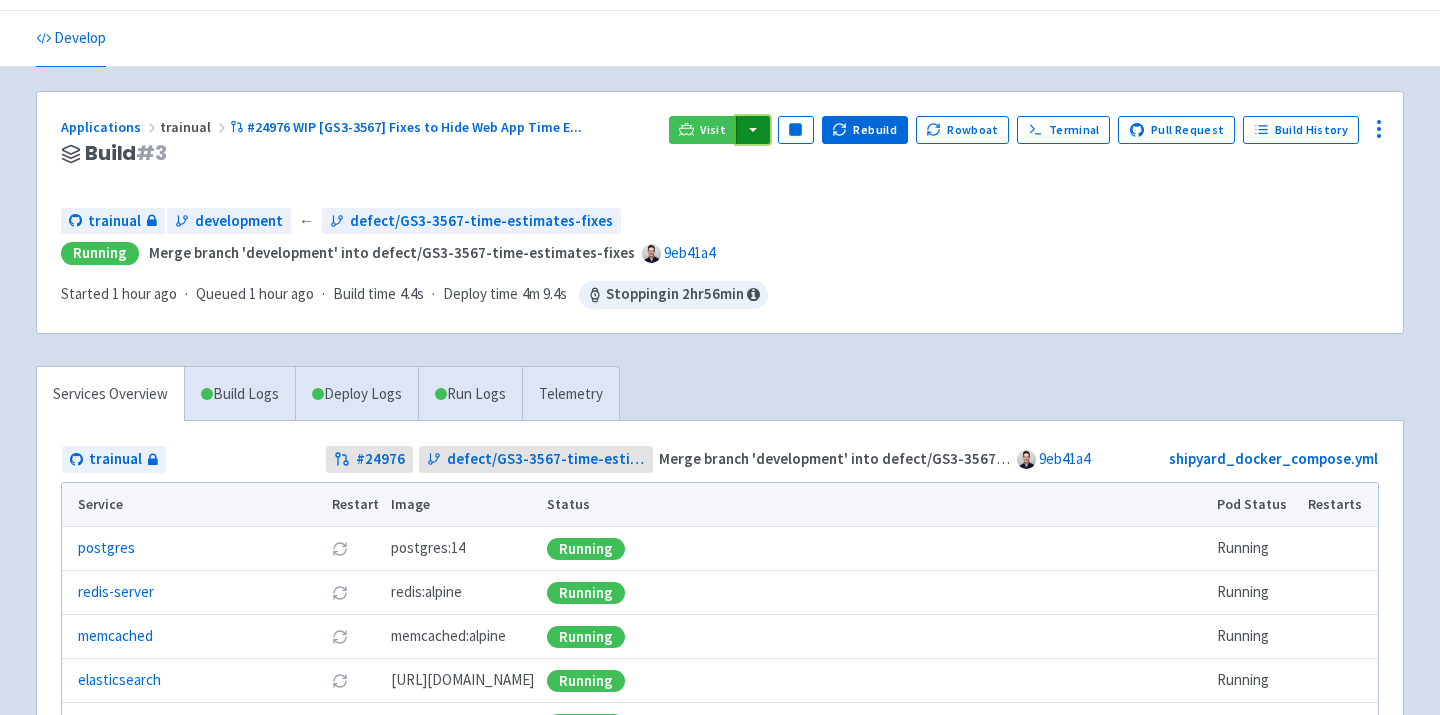 click at bounding box center [753, 130] 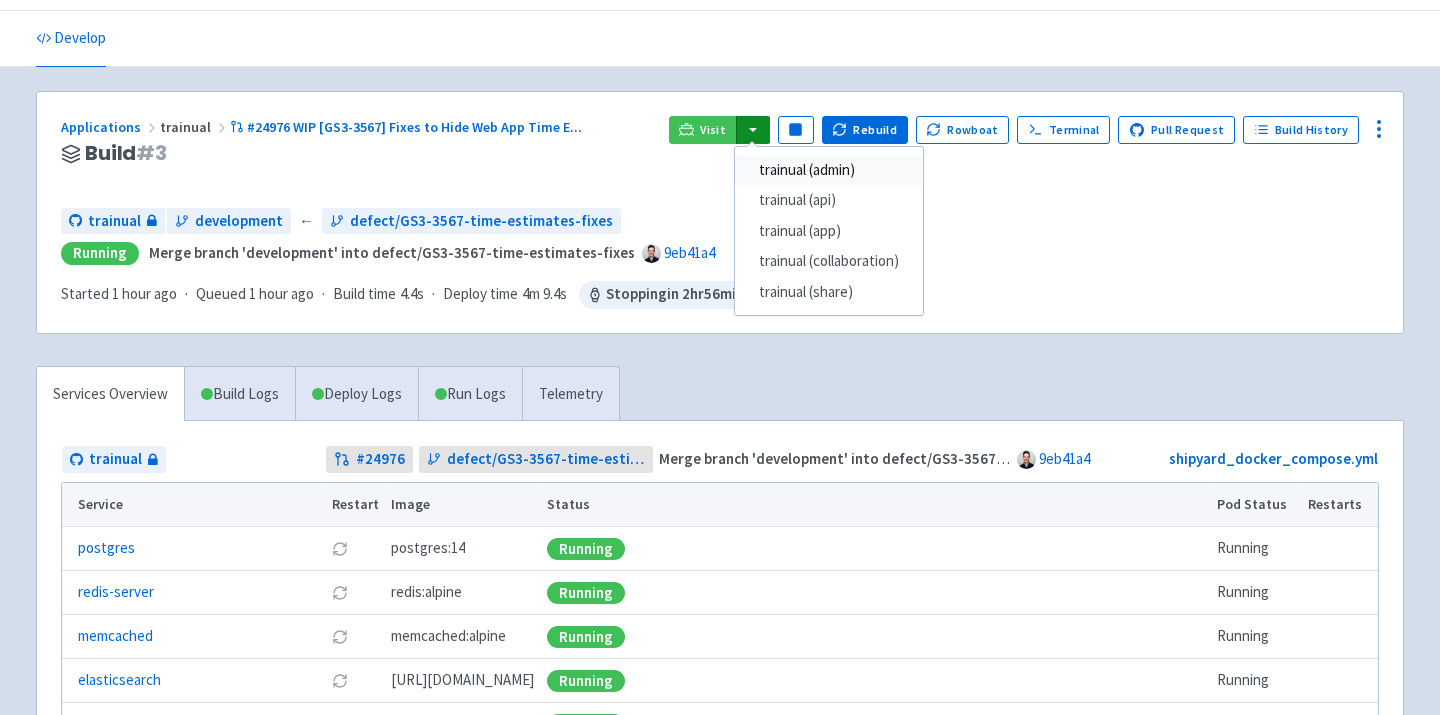 click on "trainual (admin)" at bounding box center (829, 170) 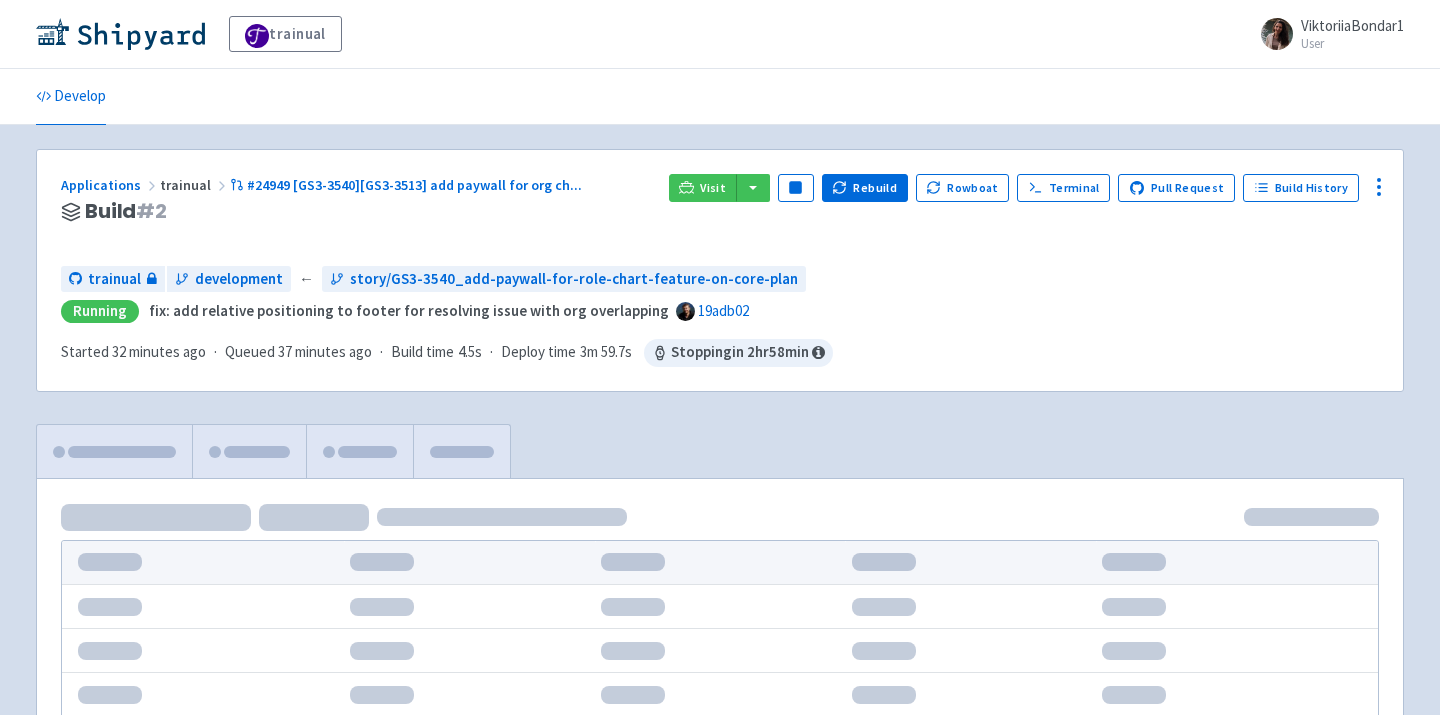 scroll, scrollTop: 0, scrollLeft: 0, axis: both 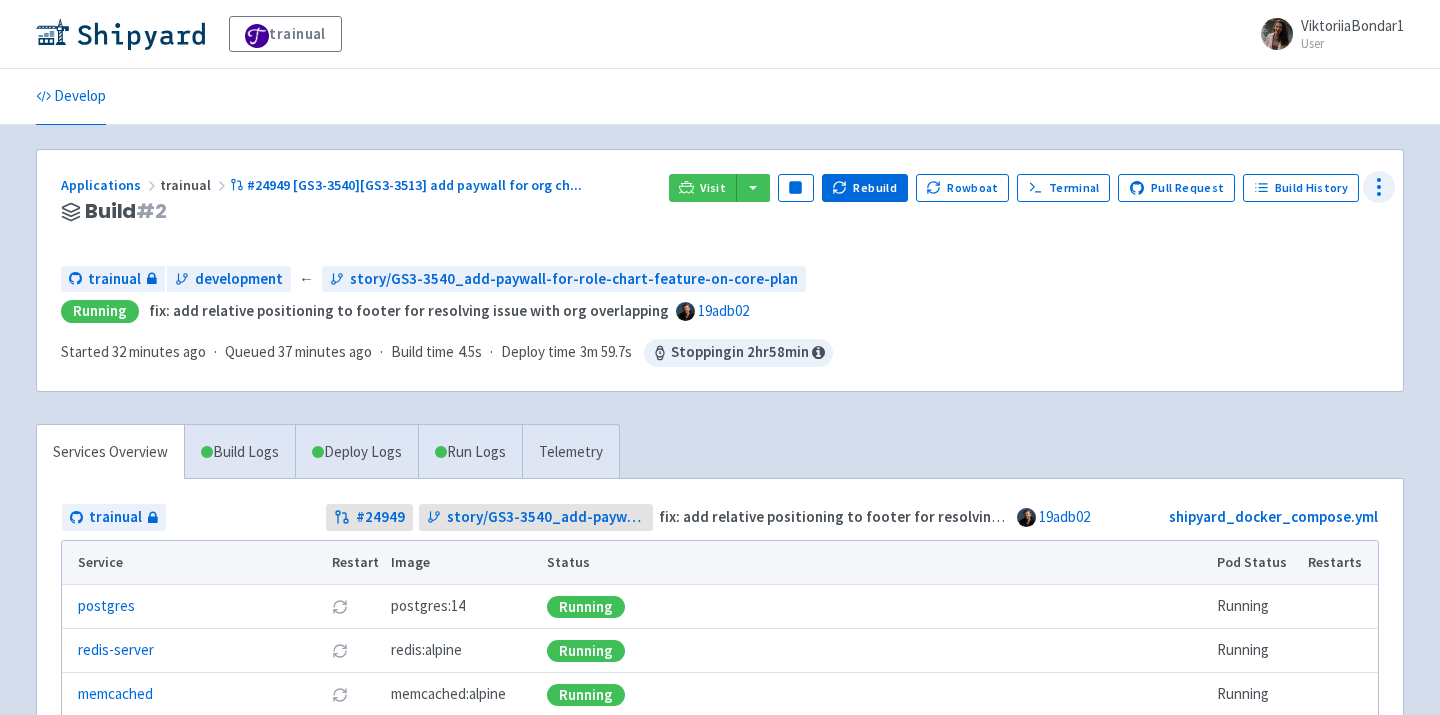 click 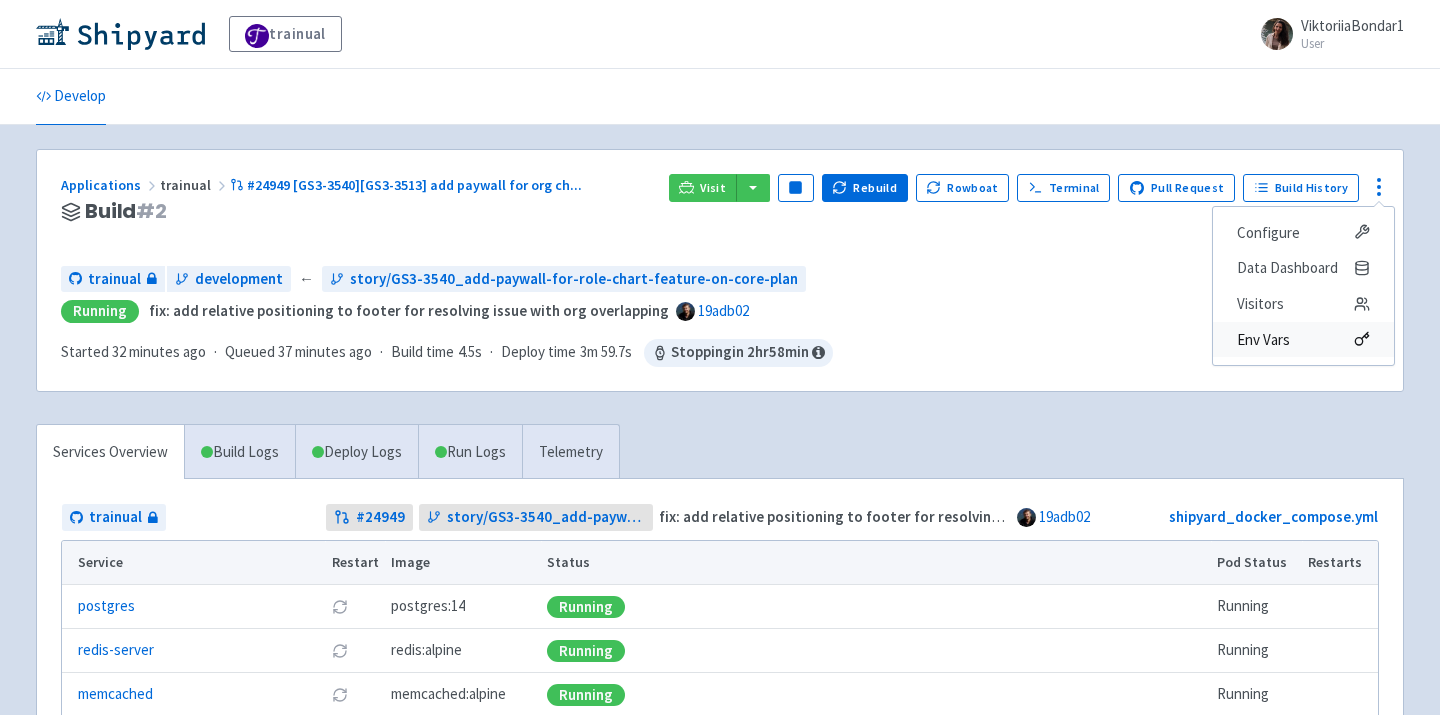 click on "Env Vars" at bounding box center (1303, 340) 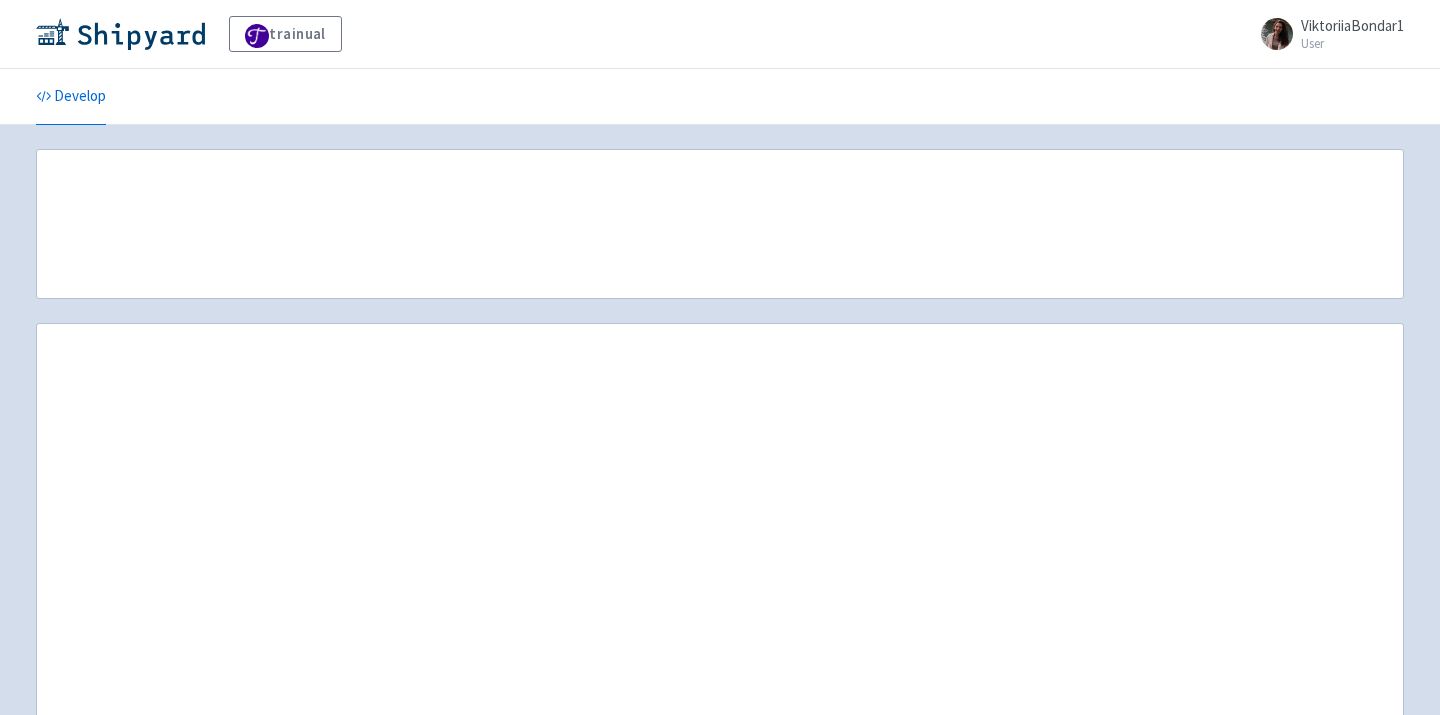 scroll, scrollTop: 0, scrollLeft: 0, axis: both 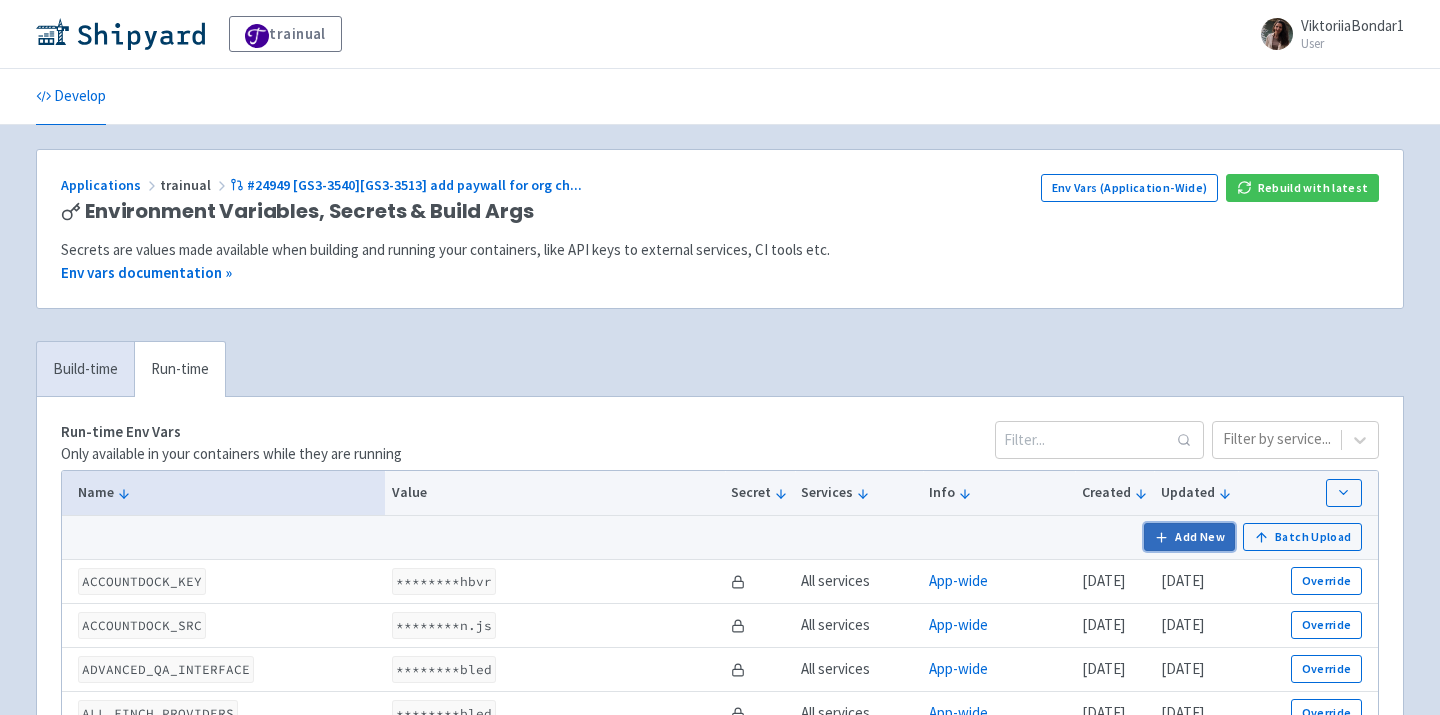 click on "Add New" at bounding box center [1190, 537] 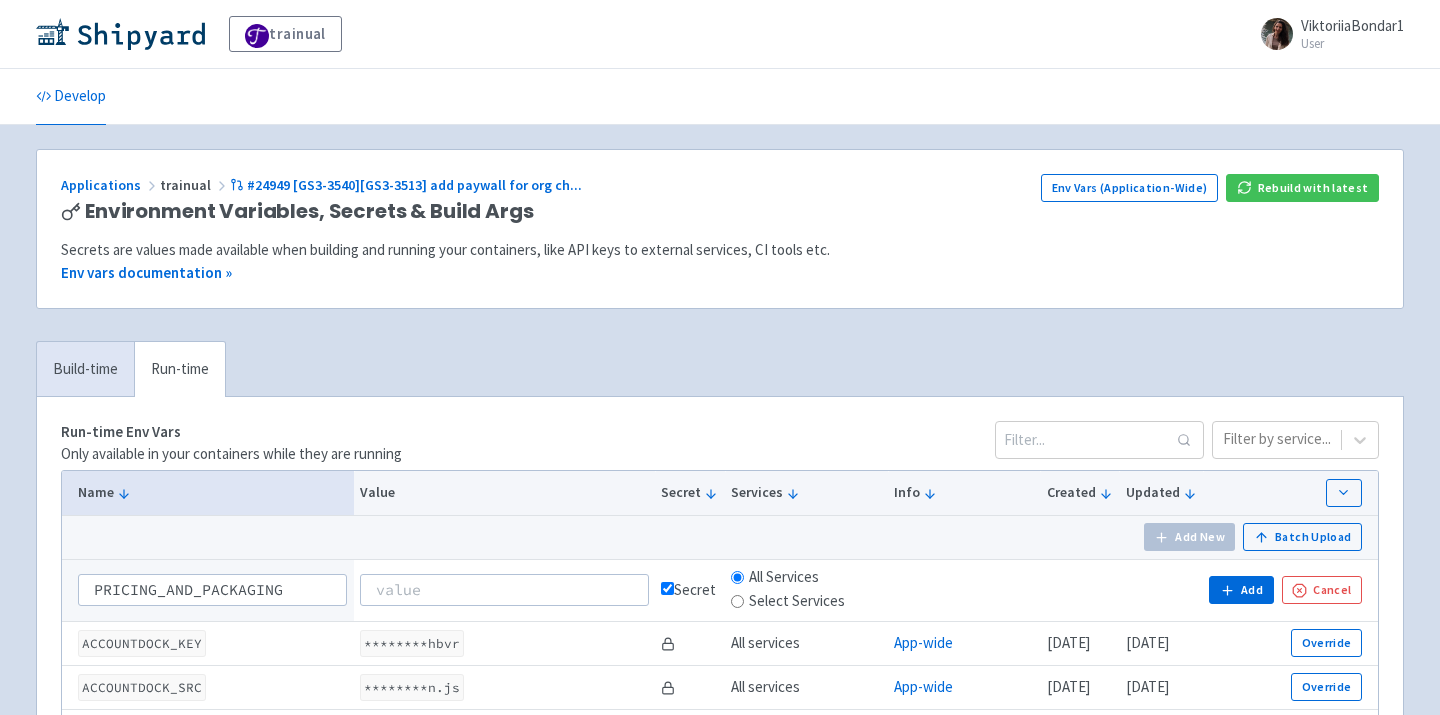 type on "PRICING_AND_PACKAGING" 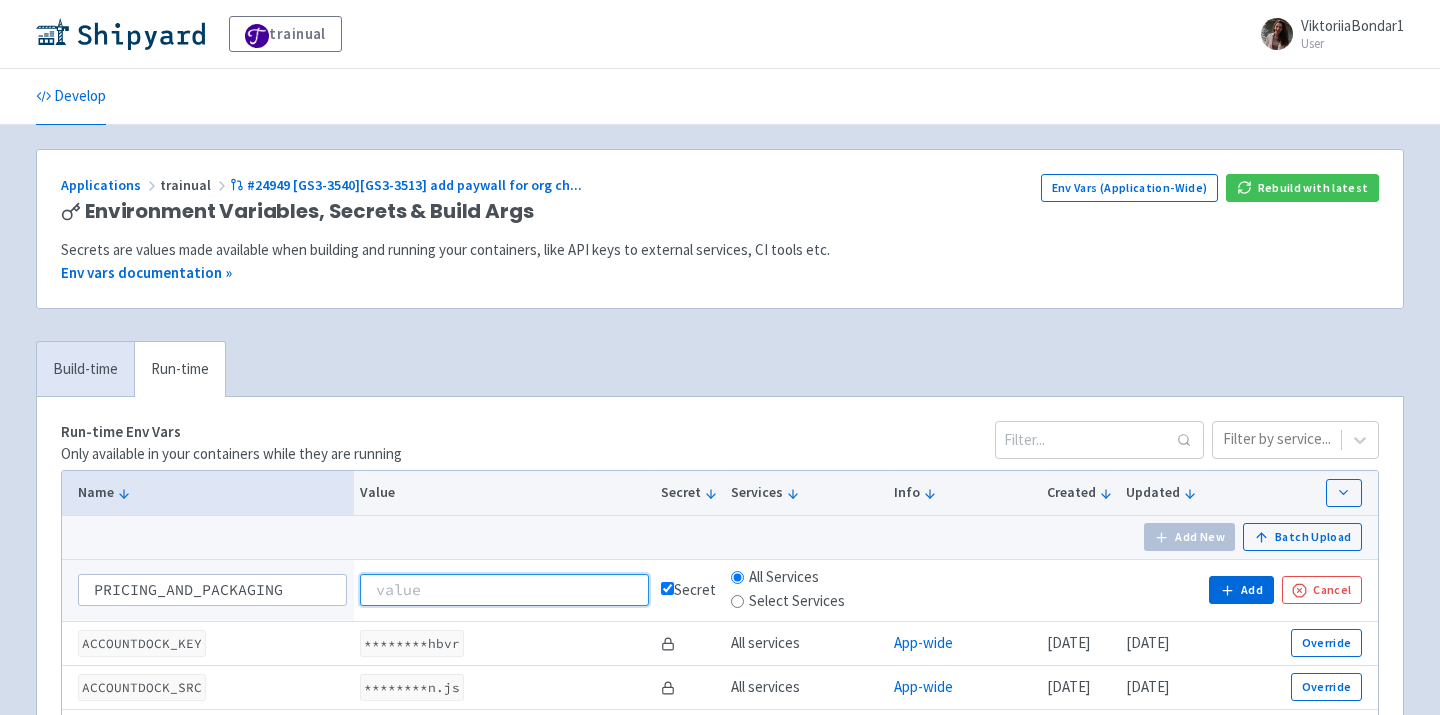 click at bounding box center (504, 590) 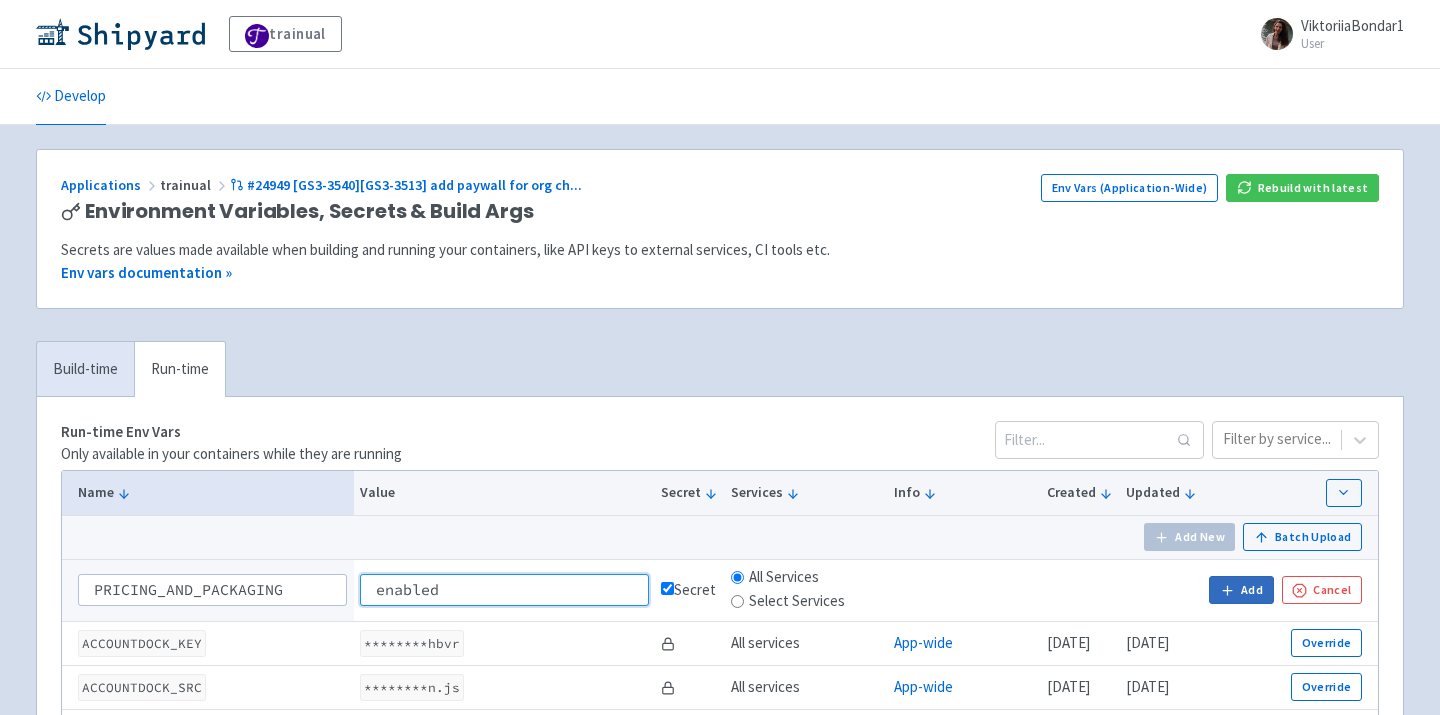 type on "enabled" 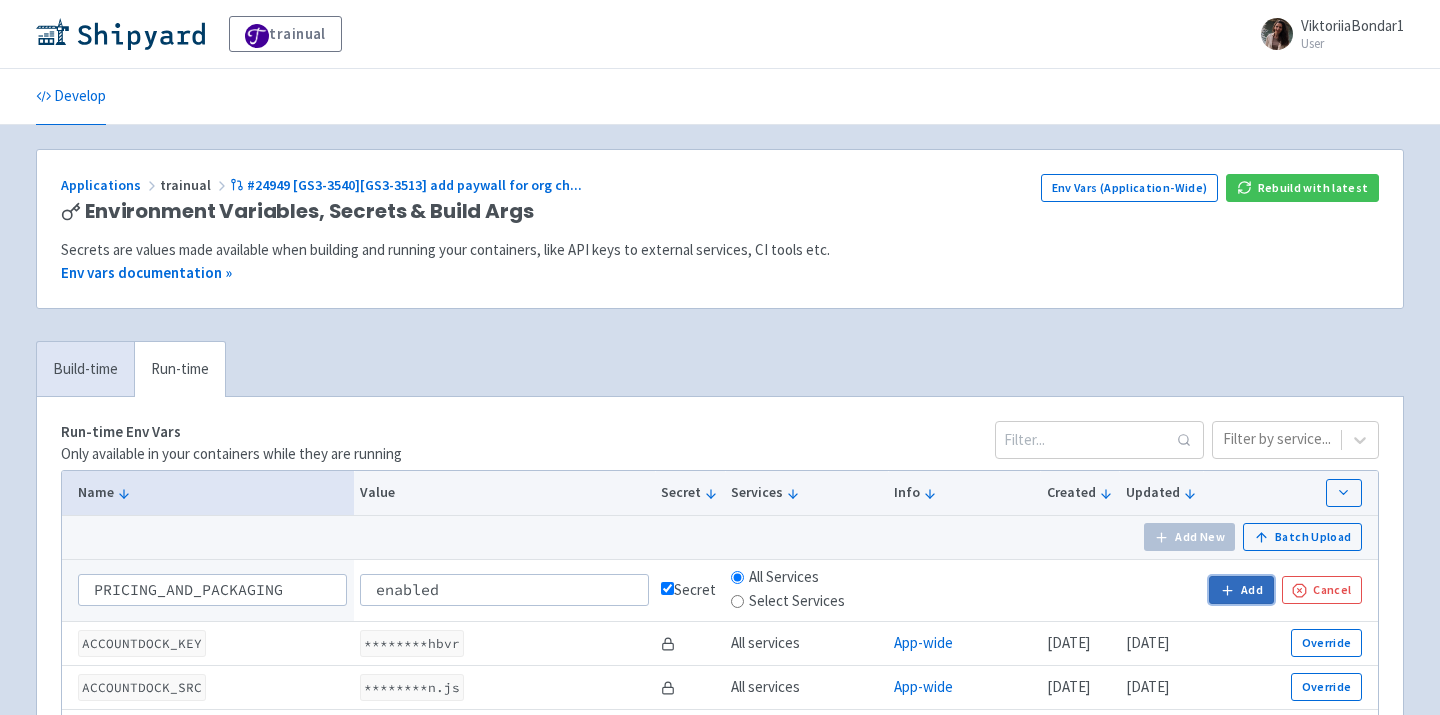 click on "Add" at bounding box center (1241, 590) 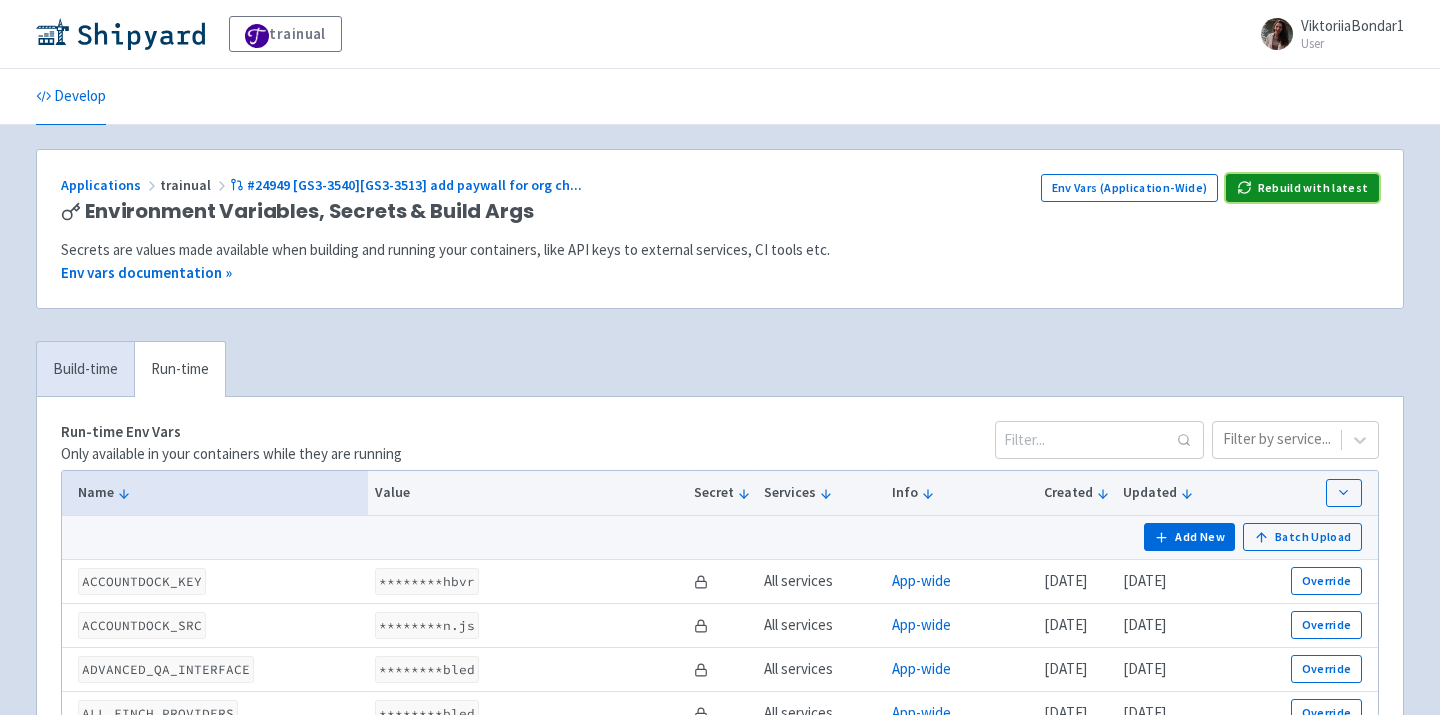 click on "Rebuild with latest" at bounding box center [1302, 188] 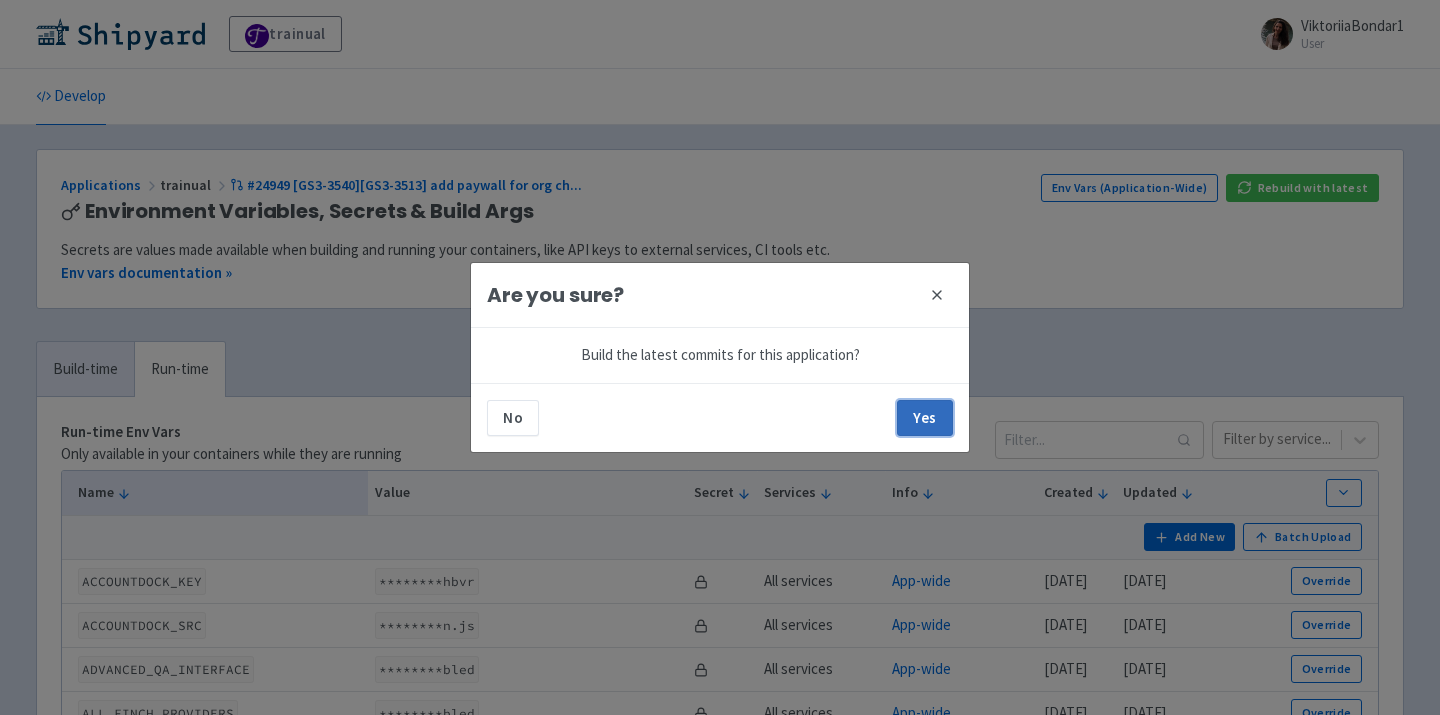 click on "Yes" at bounding box center [925, 418] 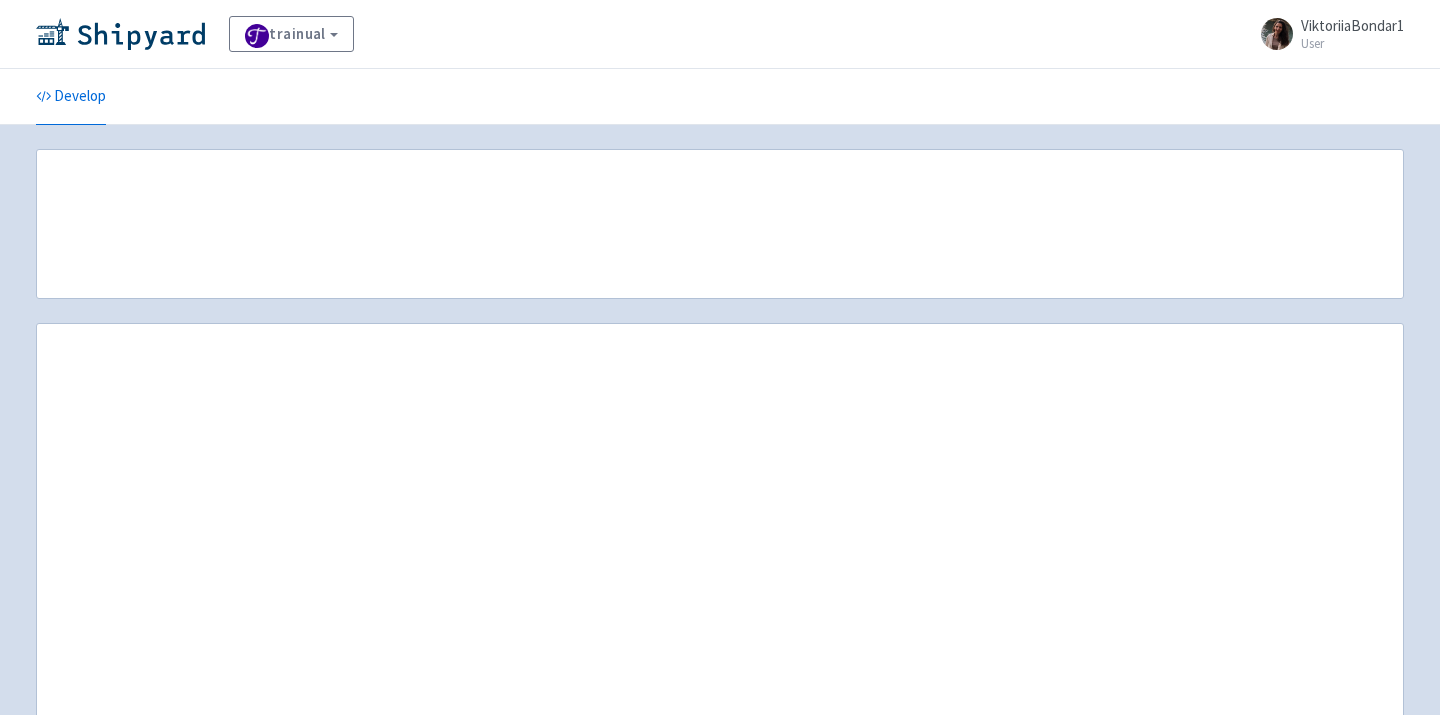scroll, scrollTop: 0, scrollLeft: 0, axis: both 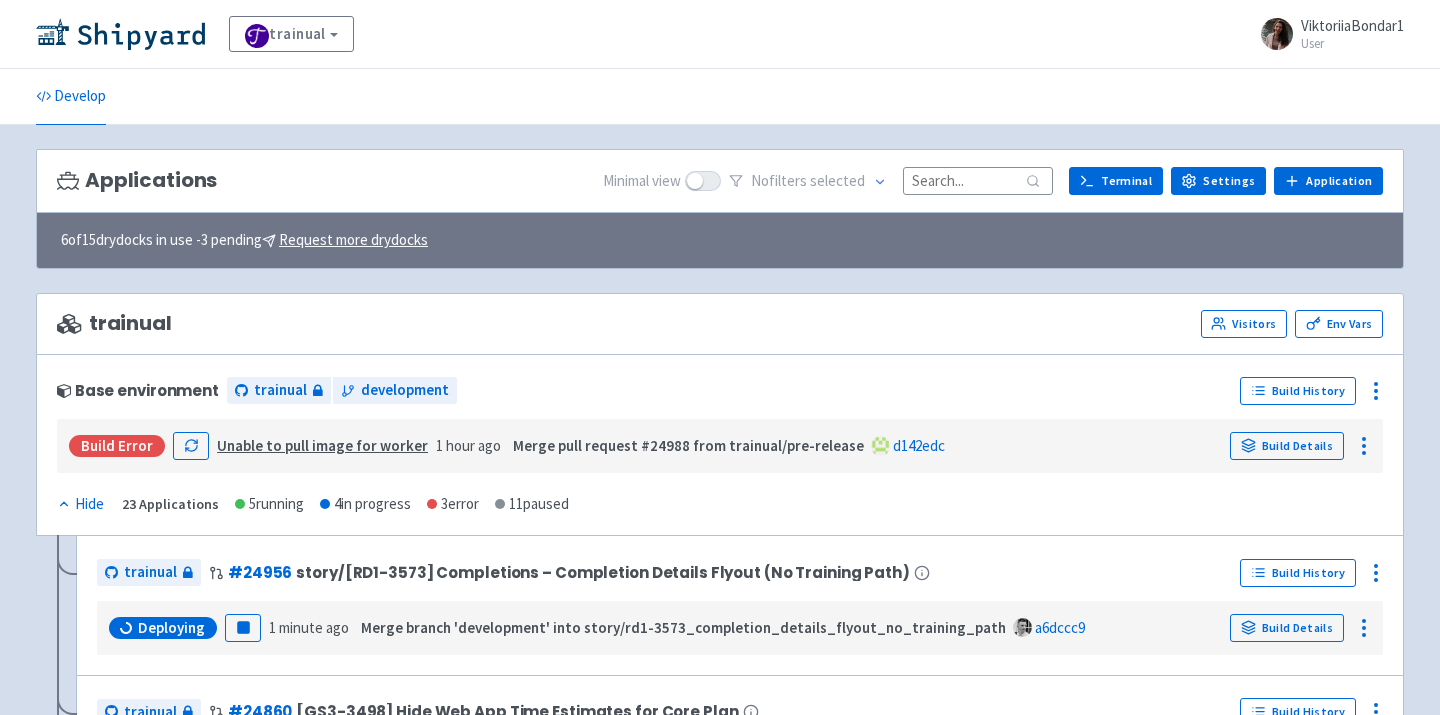 click at bounding box center (978, 180) 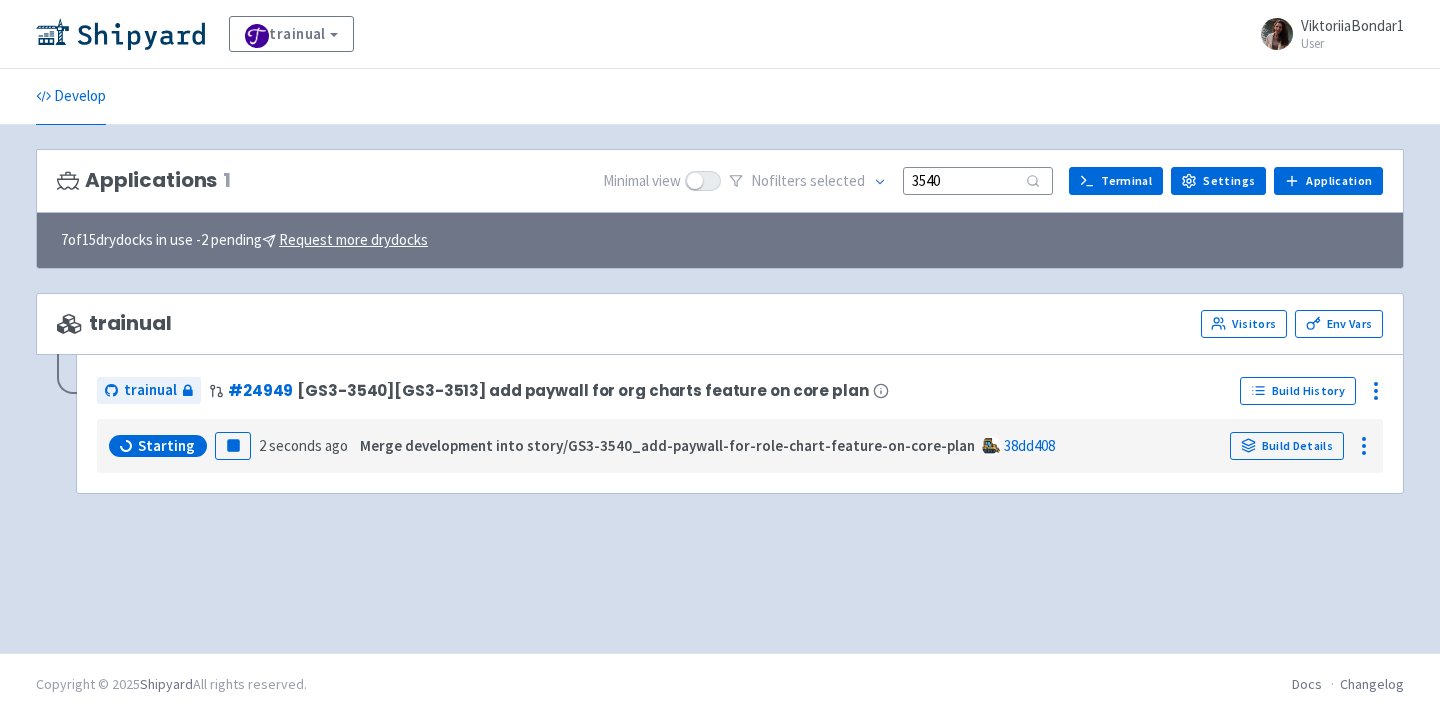 type on "3540" 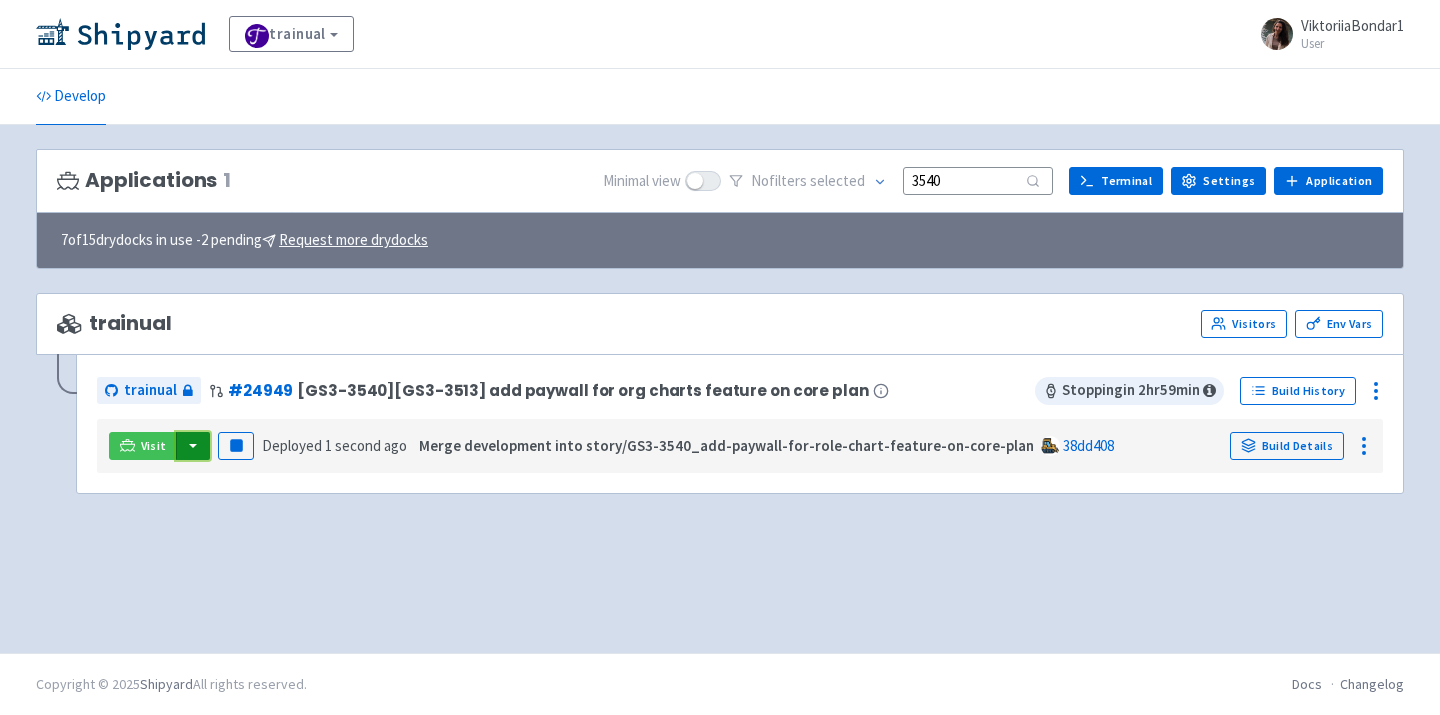 click at bounding box center [193, 446] 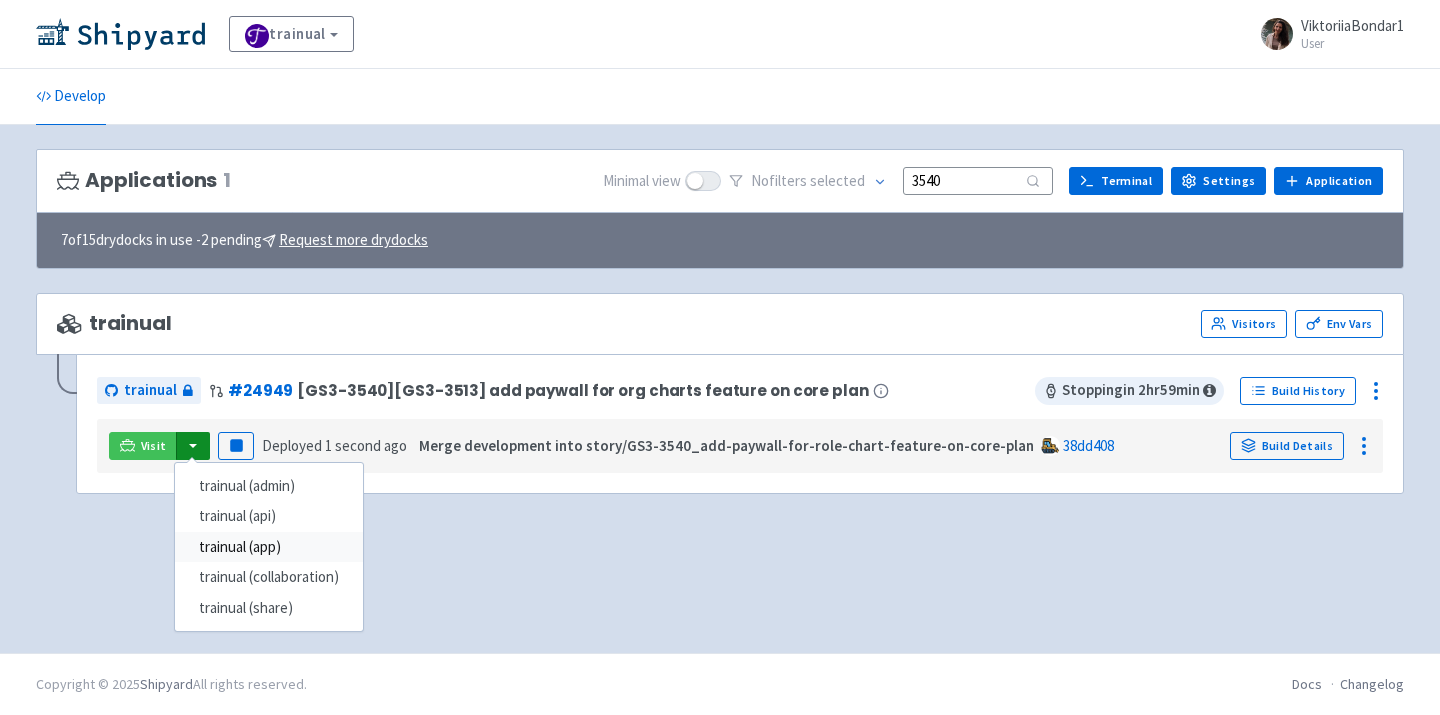 click on "trainual (app)" at bounding box center (269, 547) 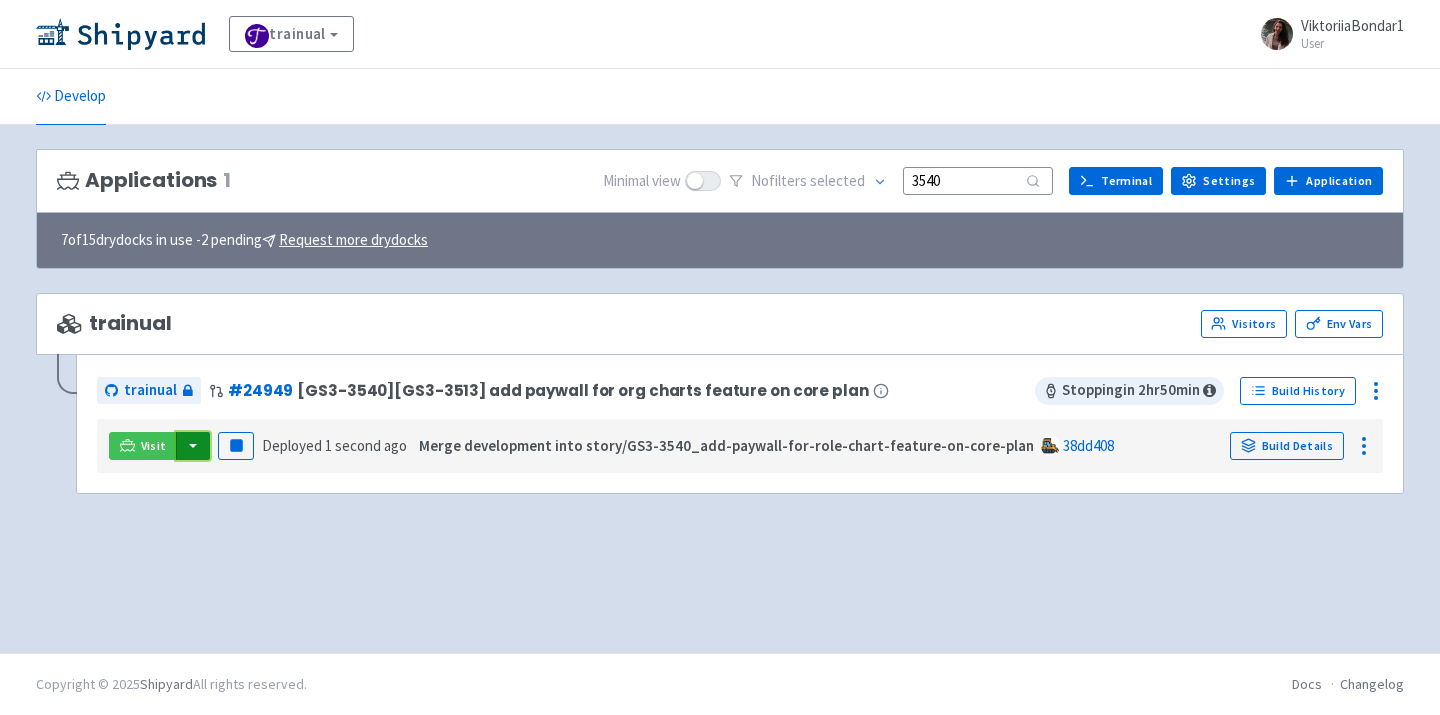 click at bounding box center (193, 446) 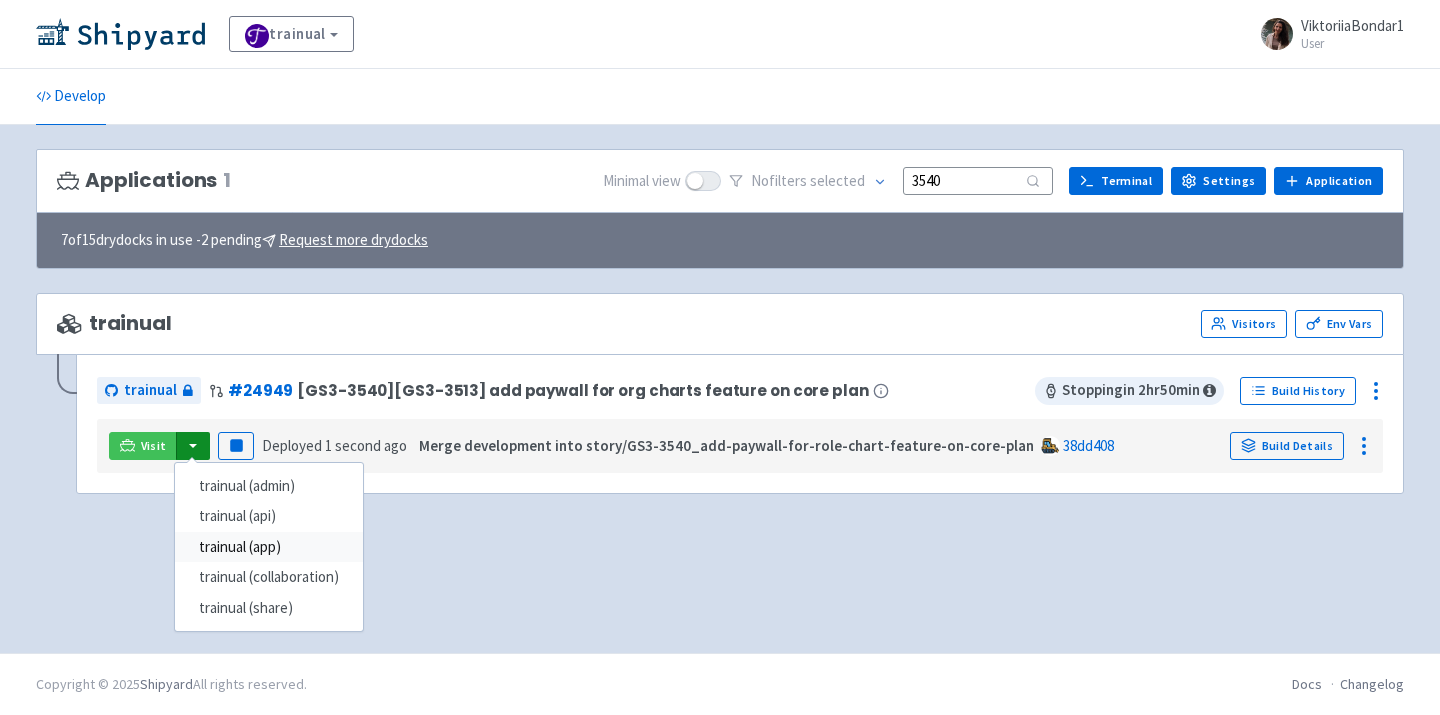click on "trainual (app)" at bounding box center [269, 547] 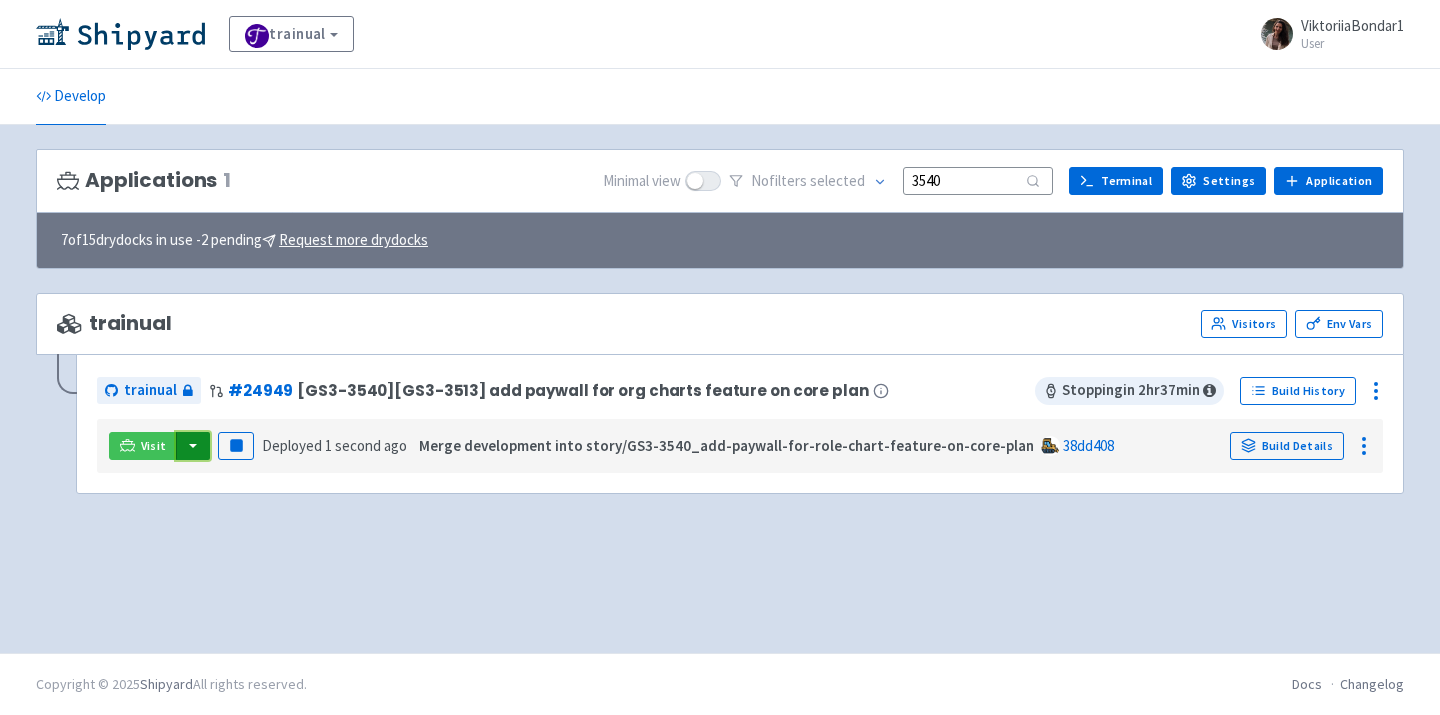 click at bounding box center [193, 446] 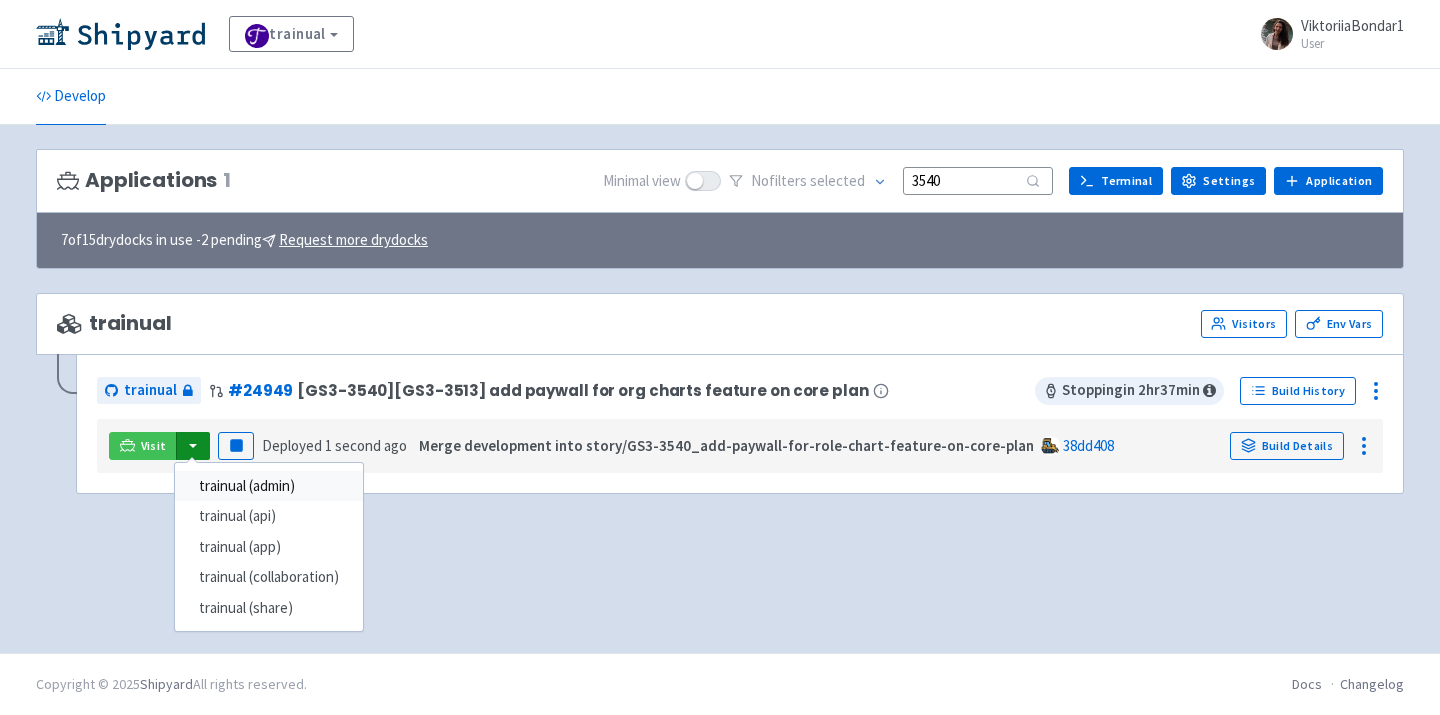 click on "trainual (admin)" at bounding box center (269, 486) 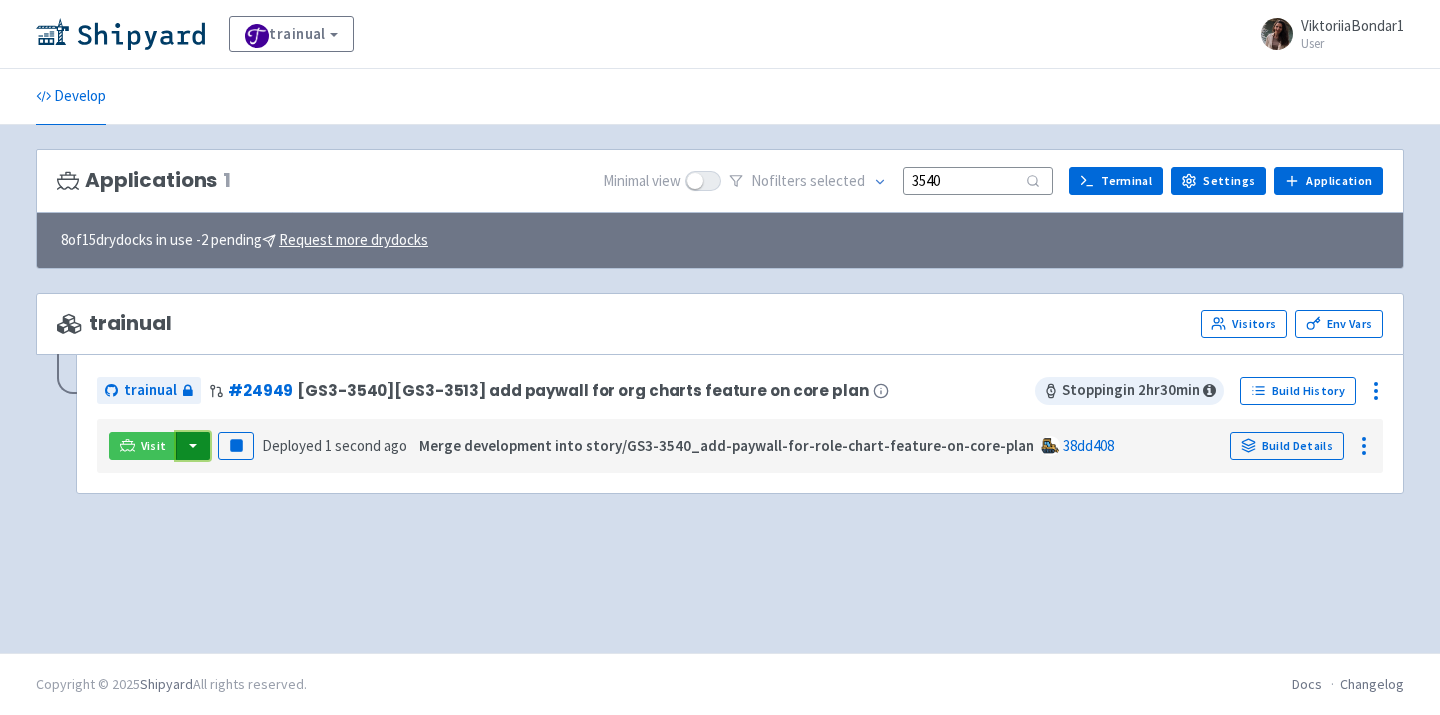 click at bounding box center [193, 446] 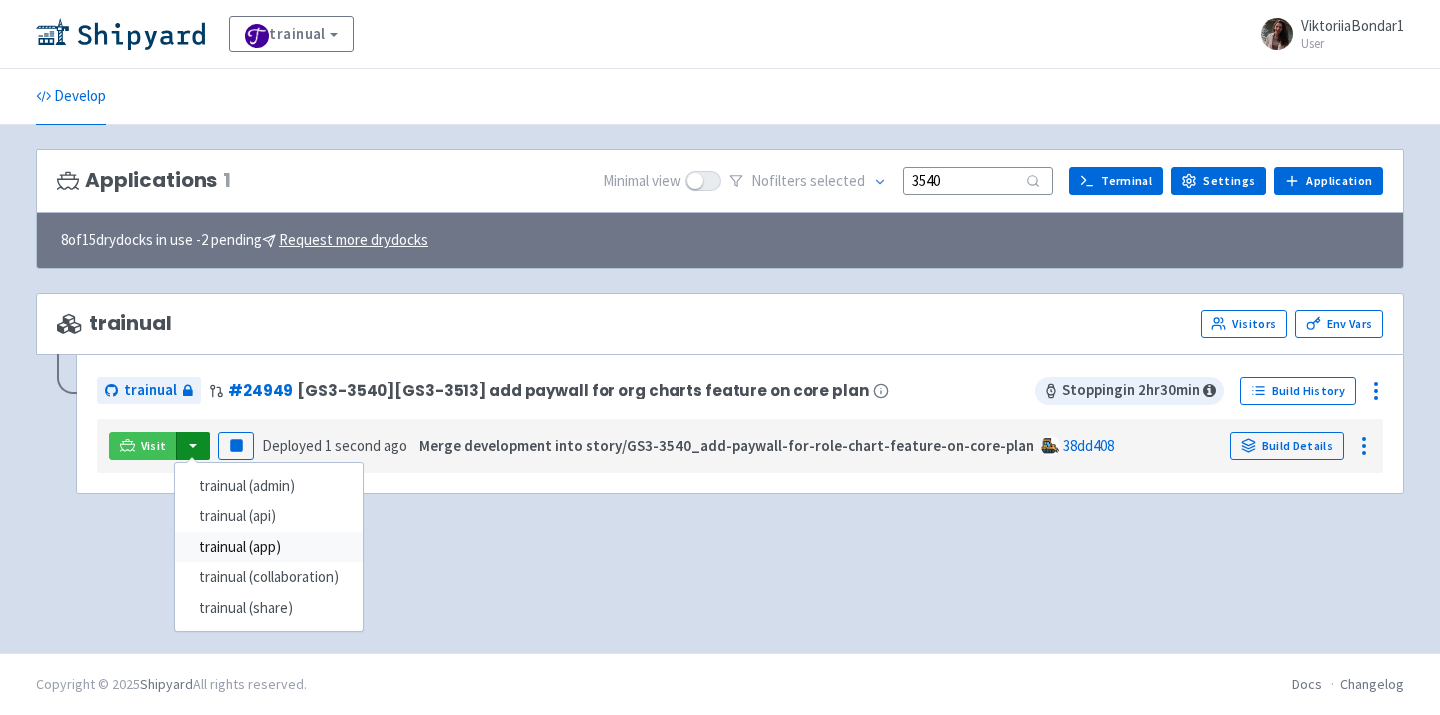 click on "trainual (app)" at bounding box center (269, 547) 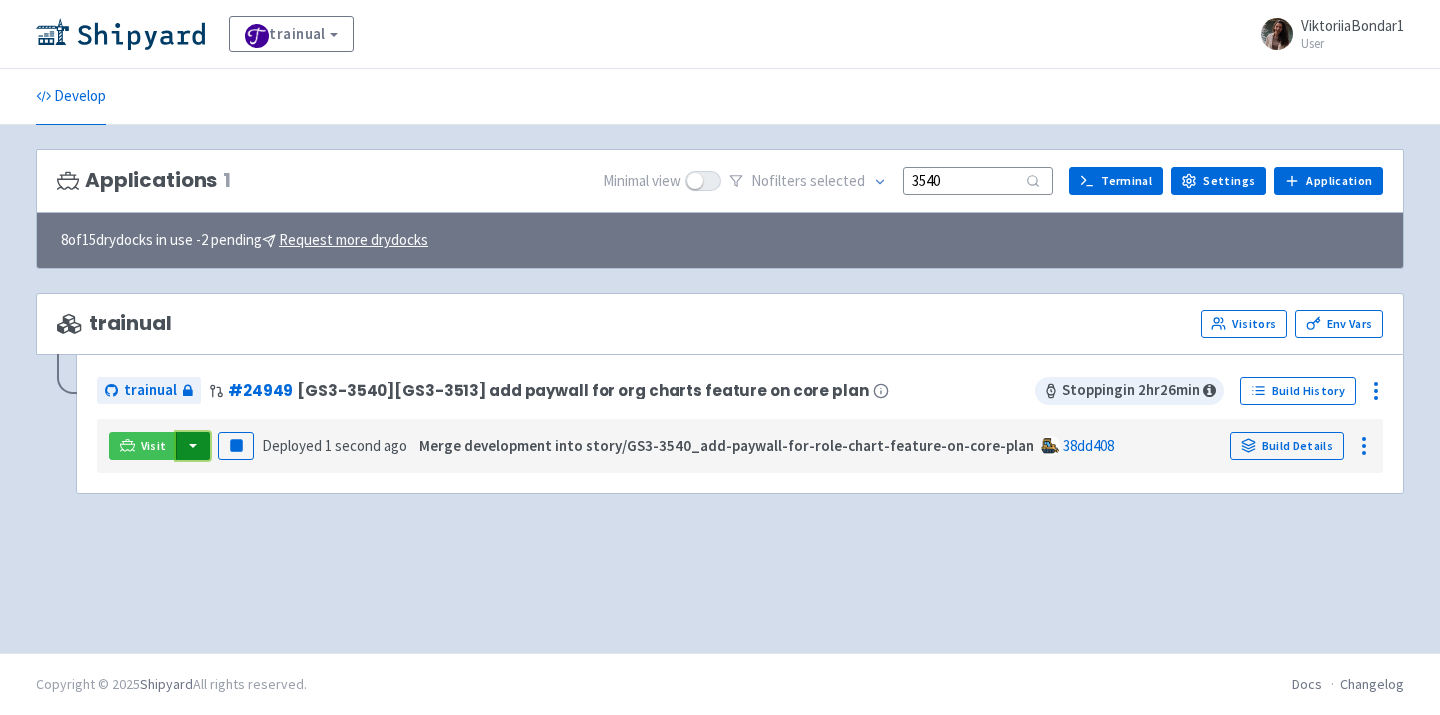 click at bounding box center [193, 446] 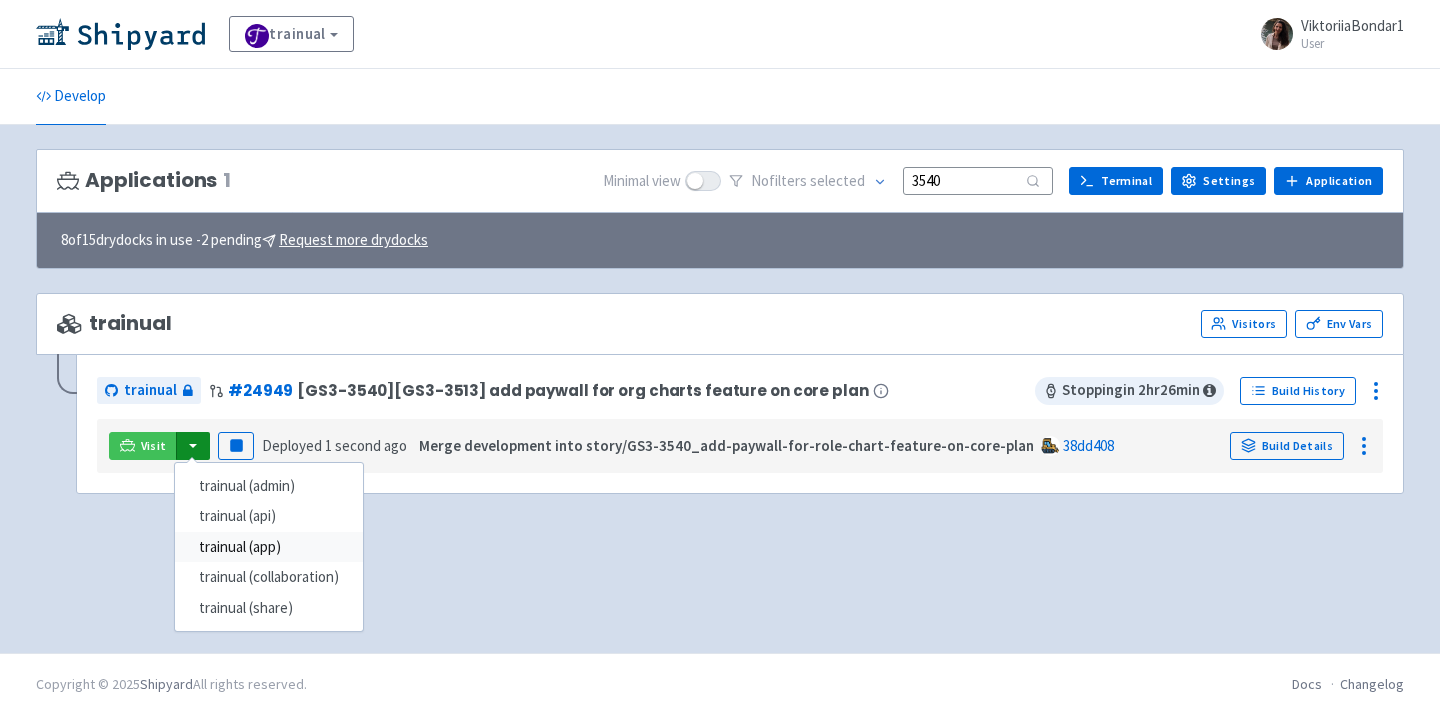 click on "trainual (app)" at bounding box center (269, 547) 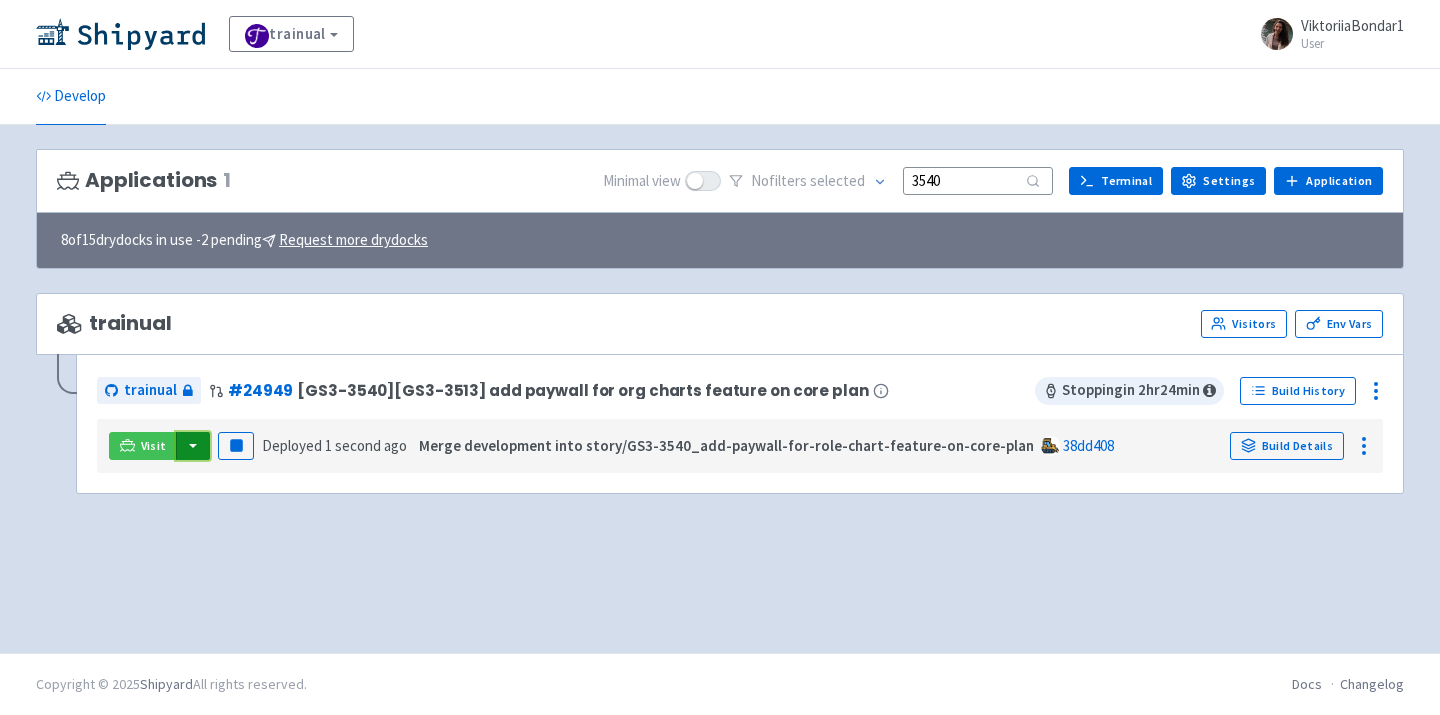 click at bounding box center [193, 446] 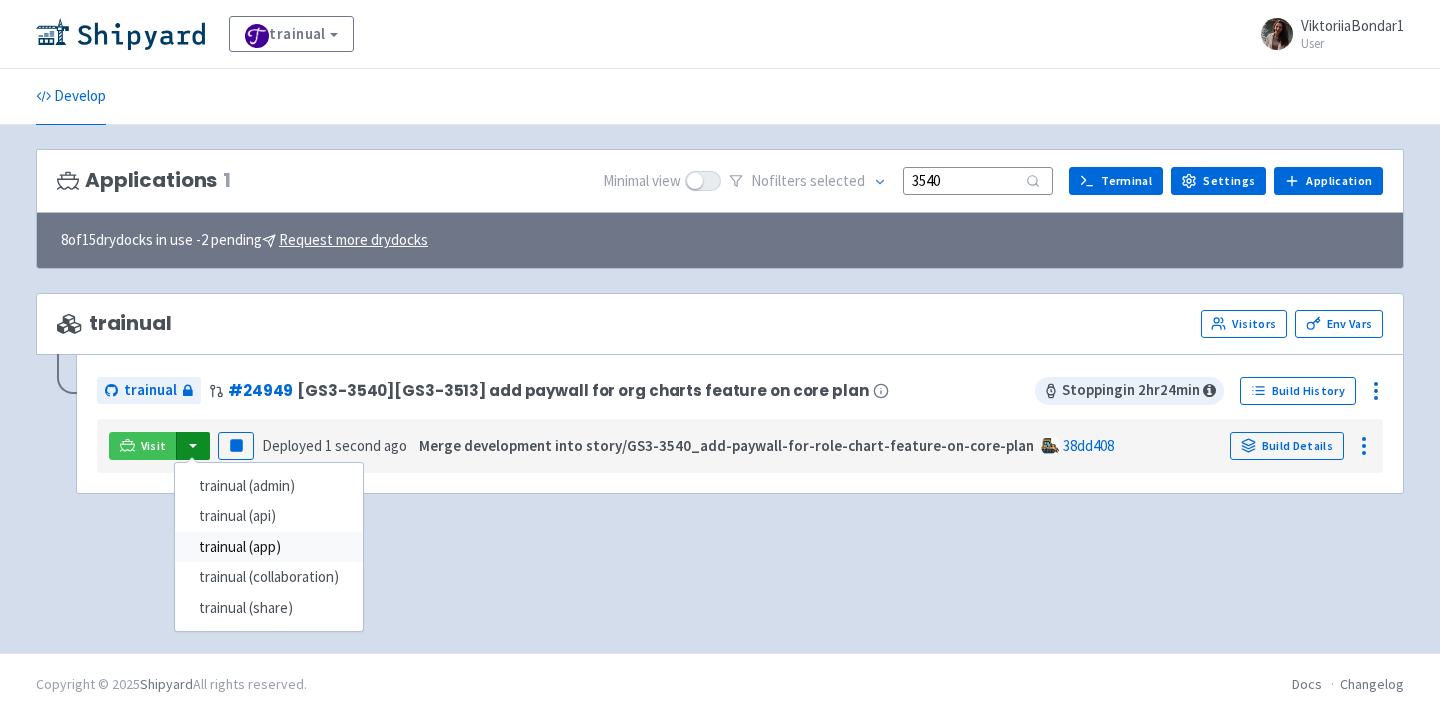 click on "trainual (app)" at bounding box center [269, 547] 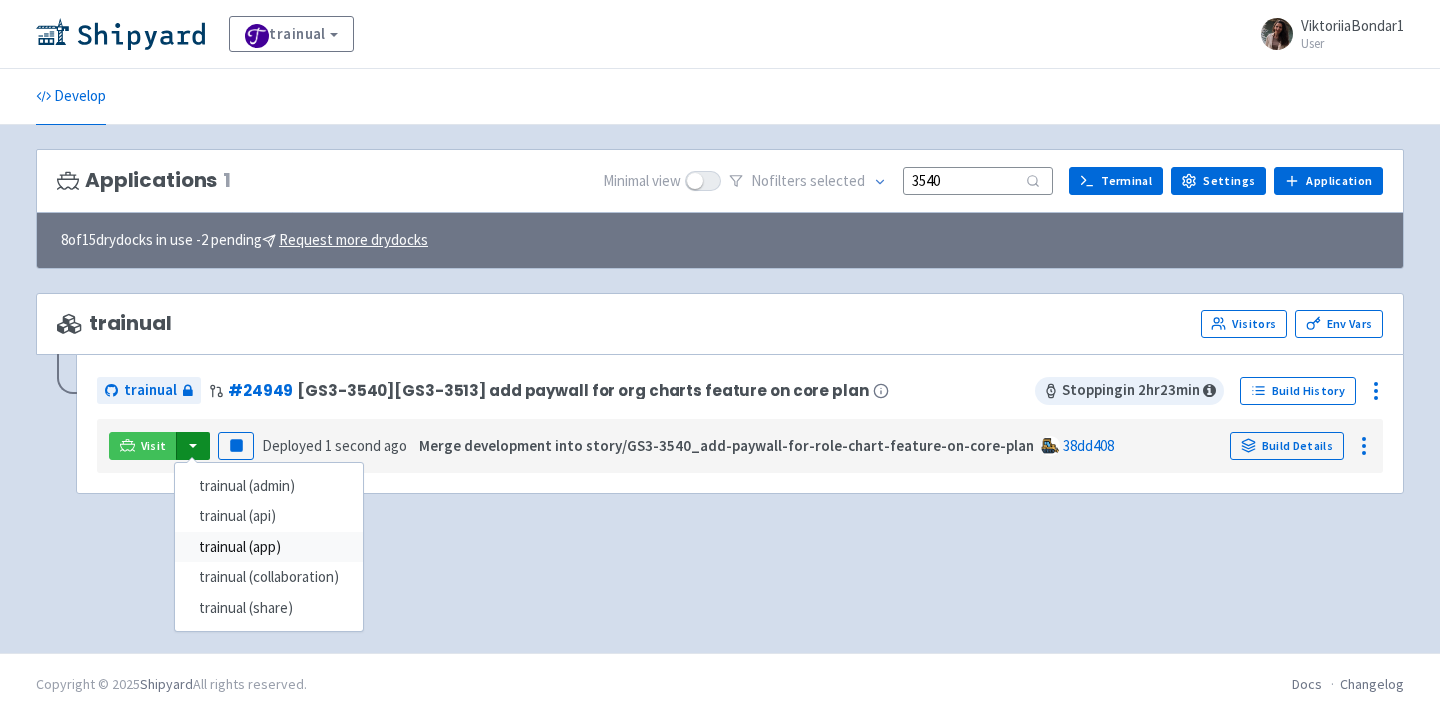 click on "trainual (app)" at bounding box center (269, 547) 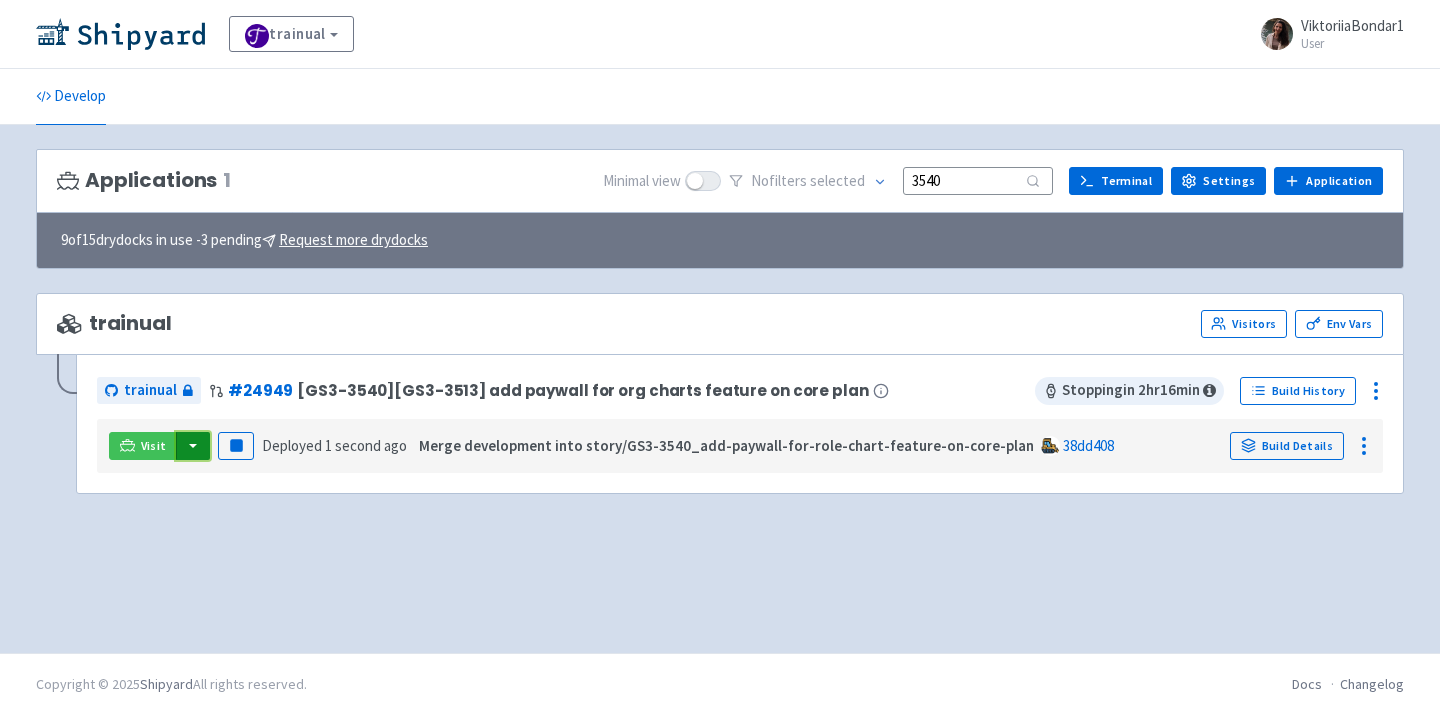 click at bounding box center [193, 446] 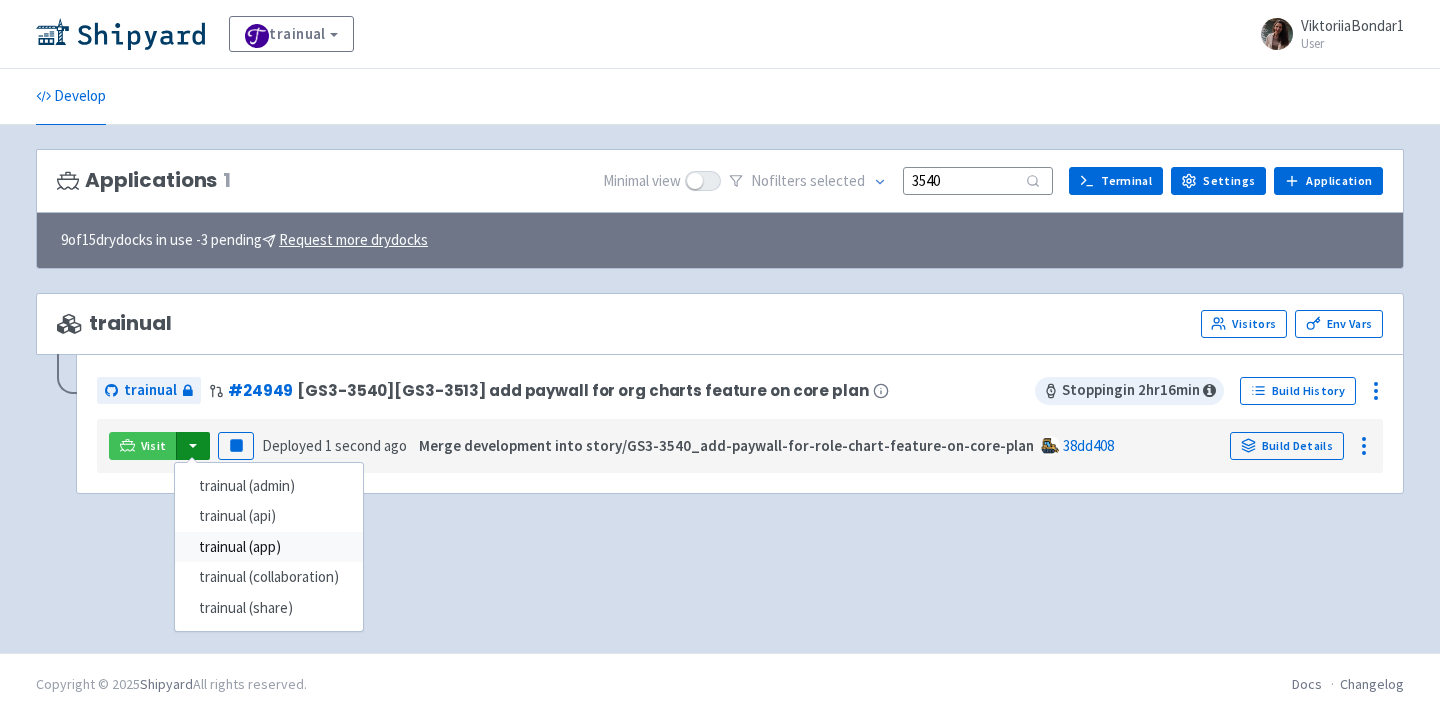 click on "trainual (app)" at bounding box center [269, 547] 